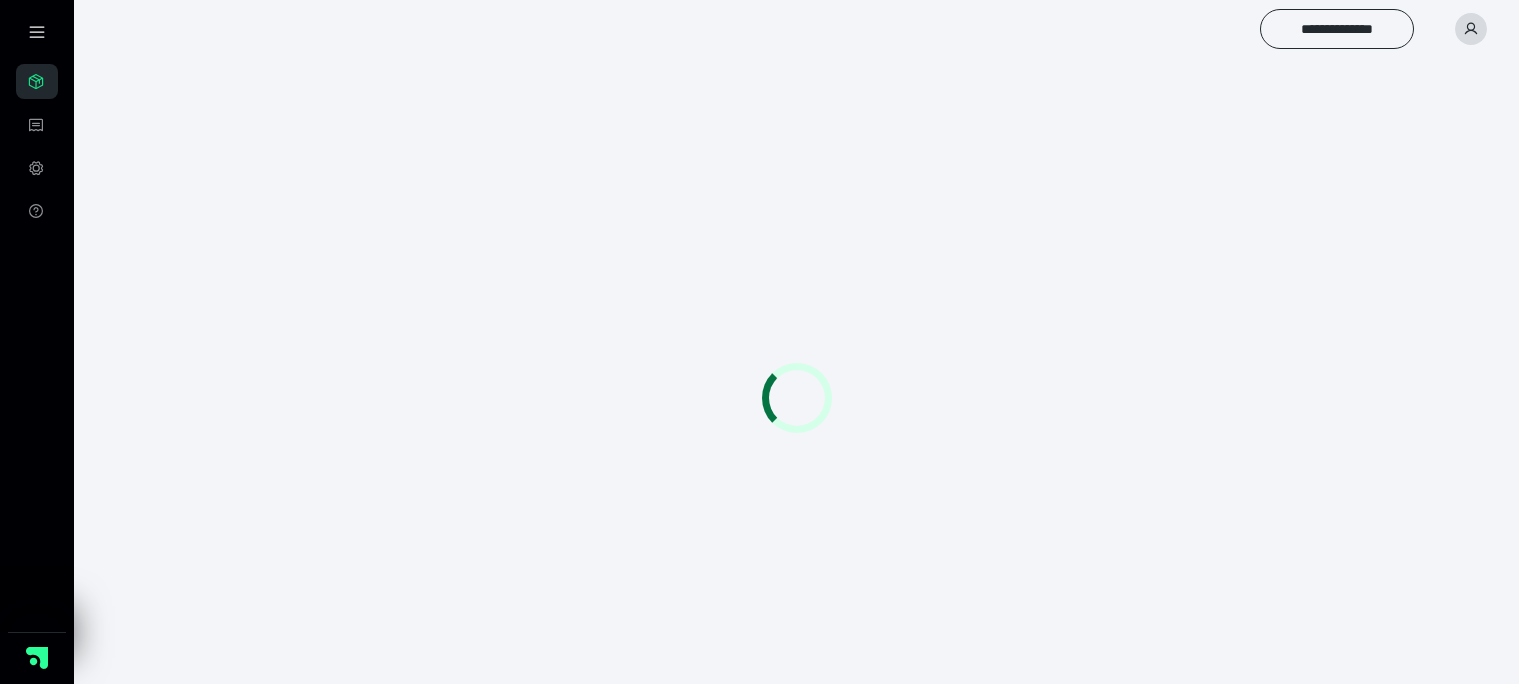 scroll, scrollTop: 0, scrollLeft: 0, axis: both 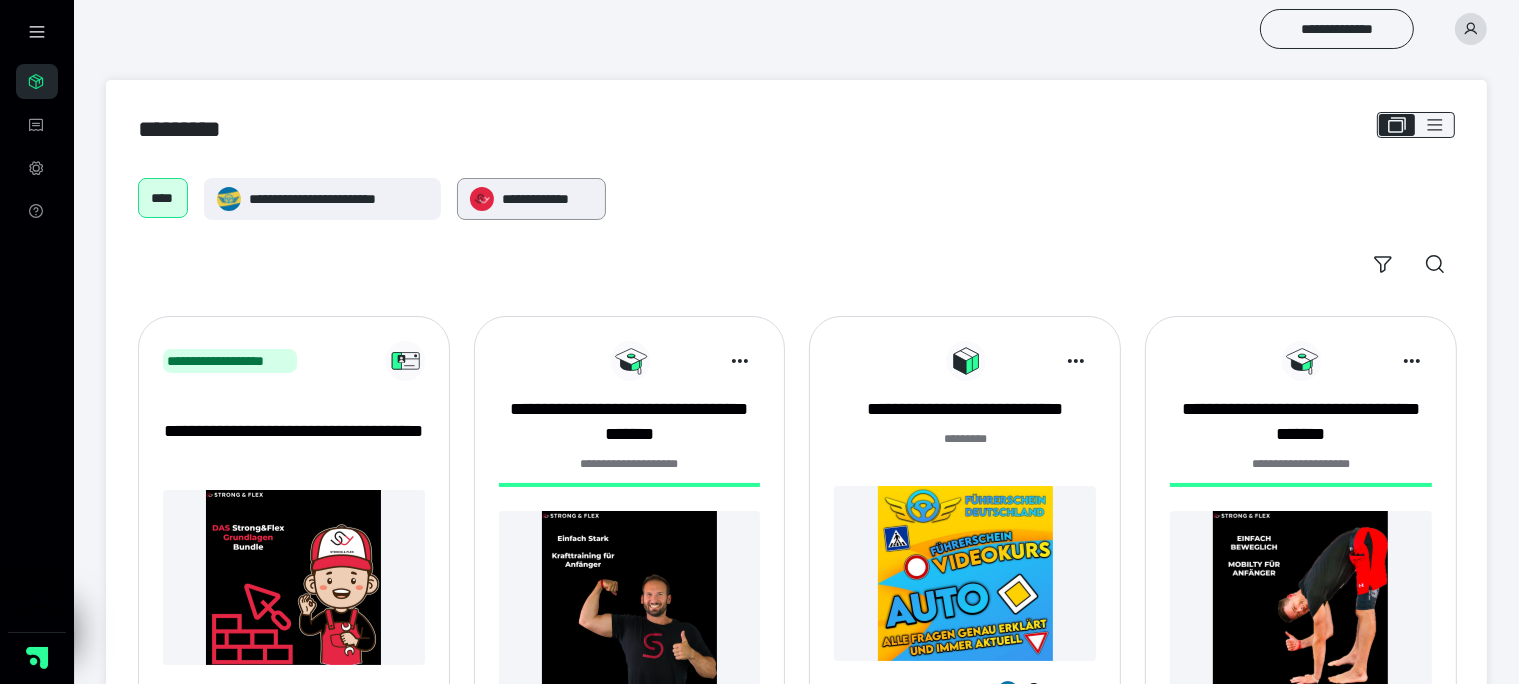 click on "**********" at bounding box center [547, 199] 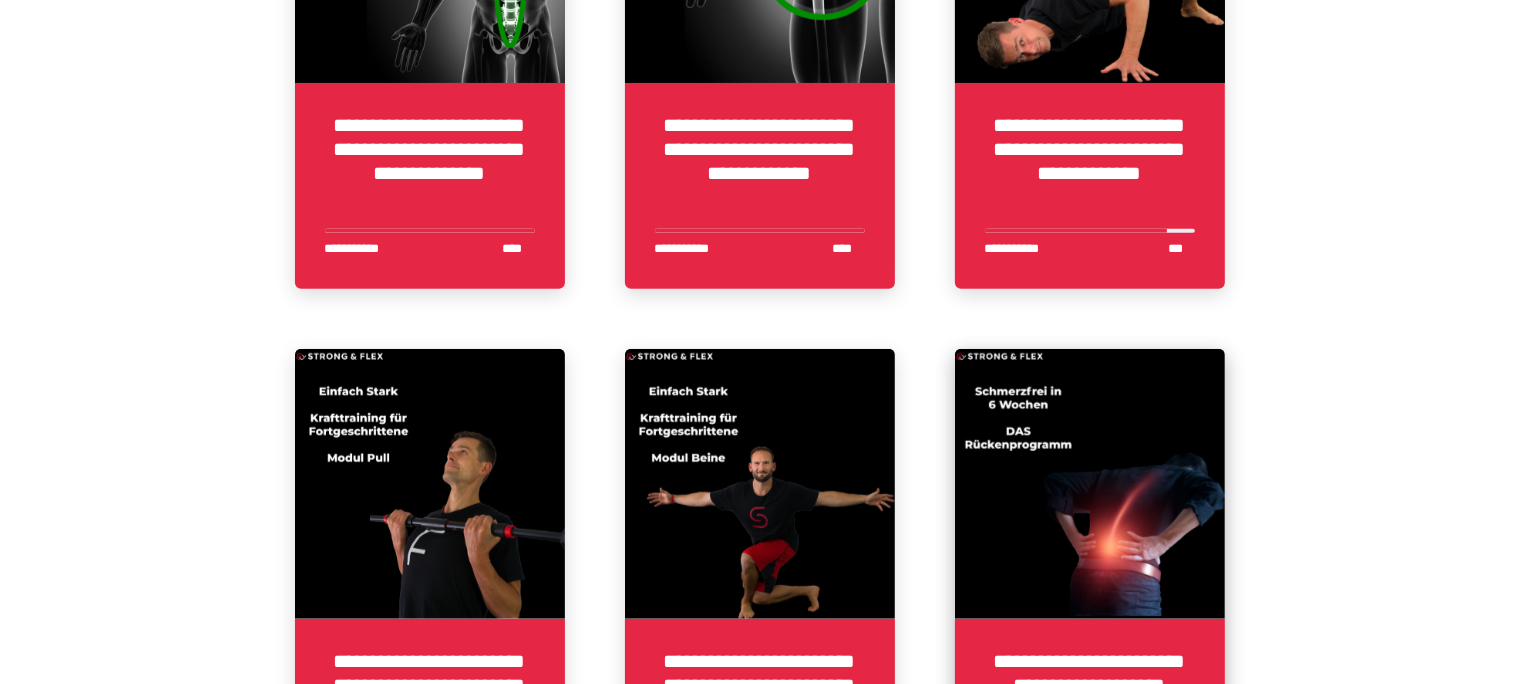 scroll, scrollTop: 1478, scrollLeft: 0, axis: vertical 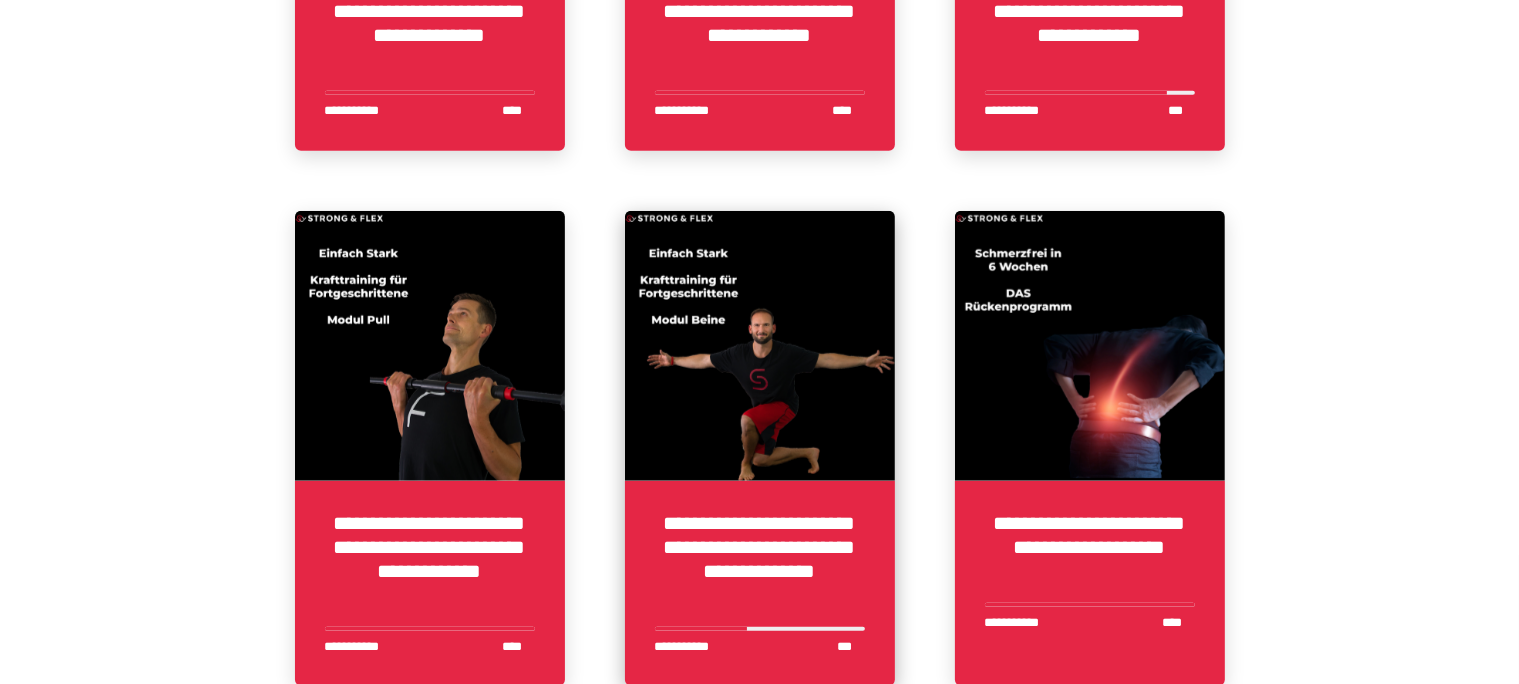click on "**********" at bounding box center (760, 559) 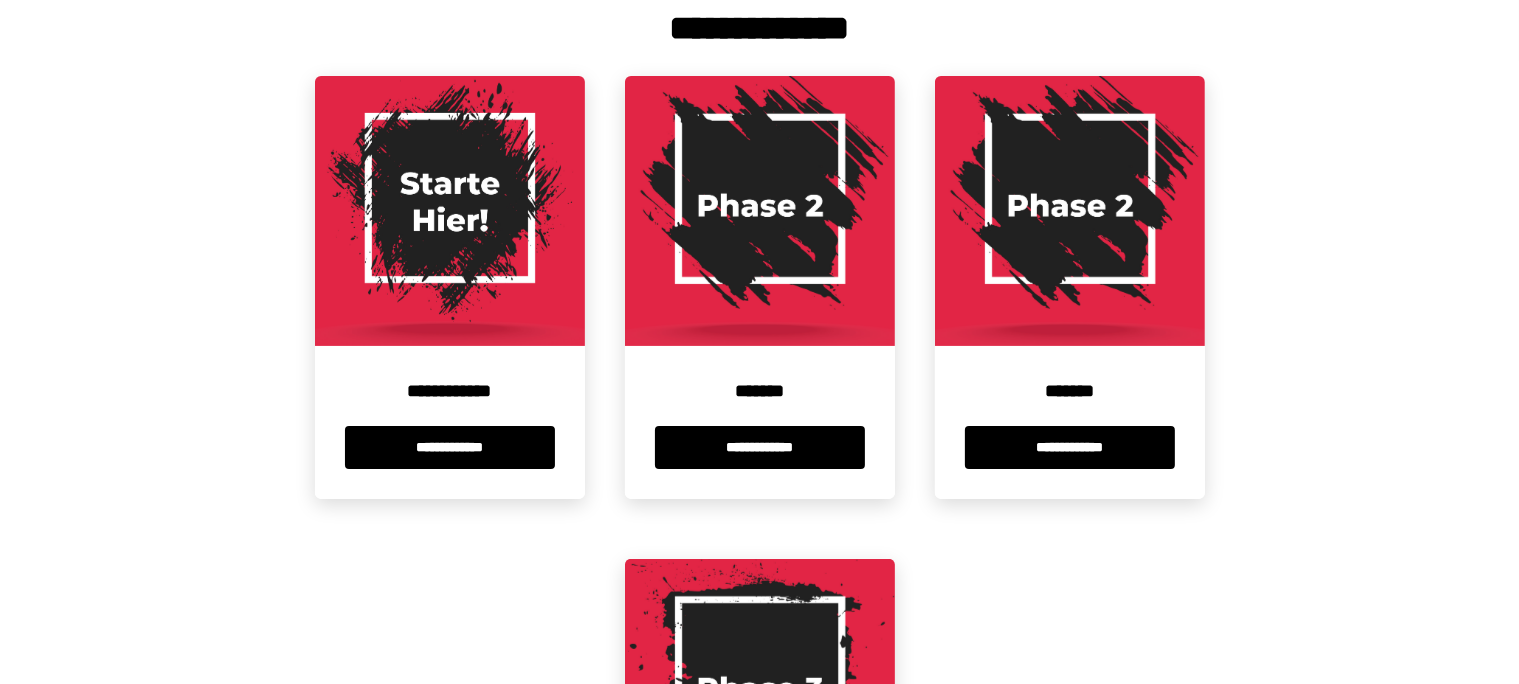 scroll, scrollTop: 513, scrollLeft: 0, axis: vertical 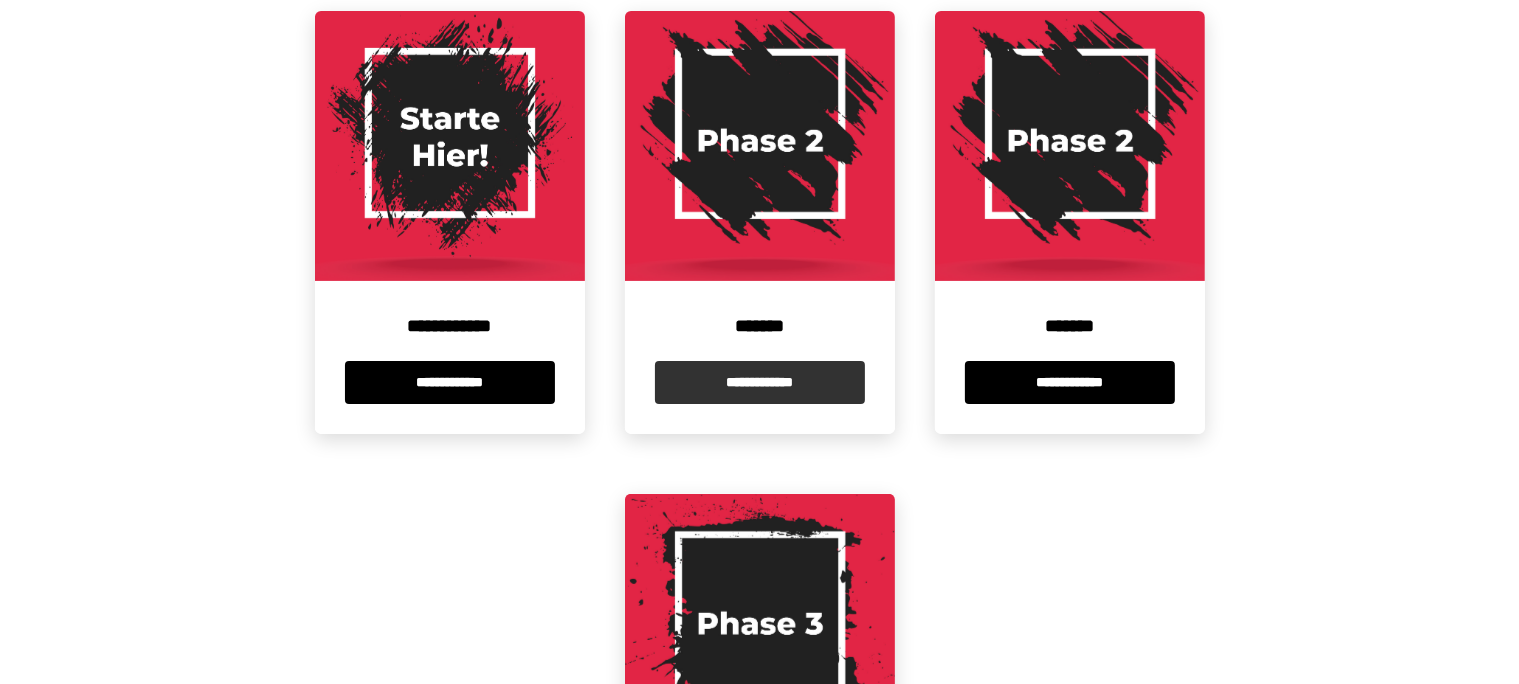 click on "**********" at bounding box center (760, 382) 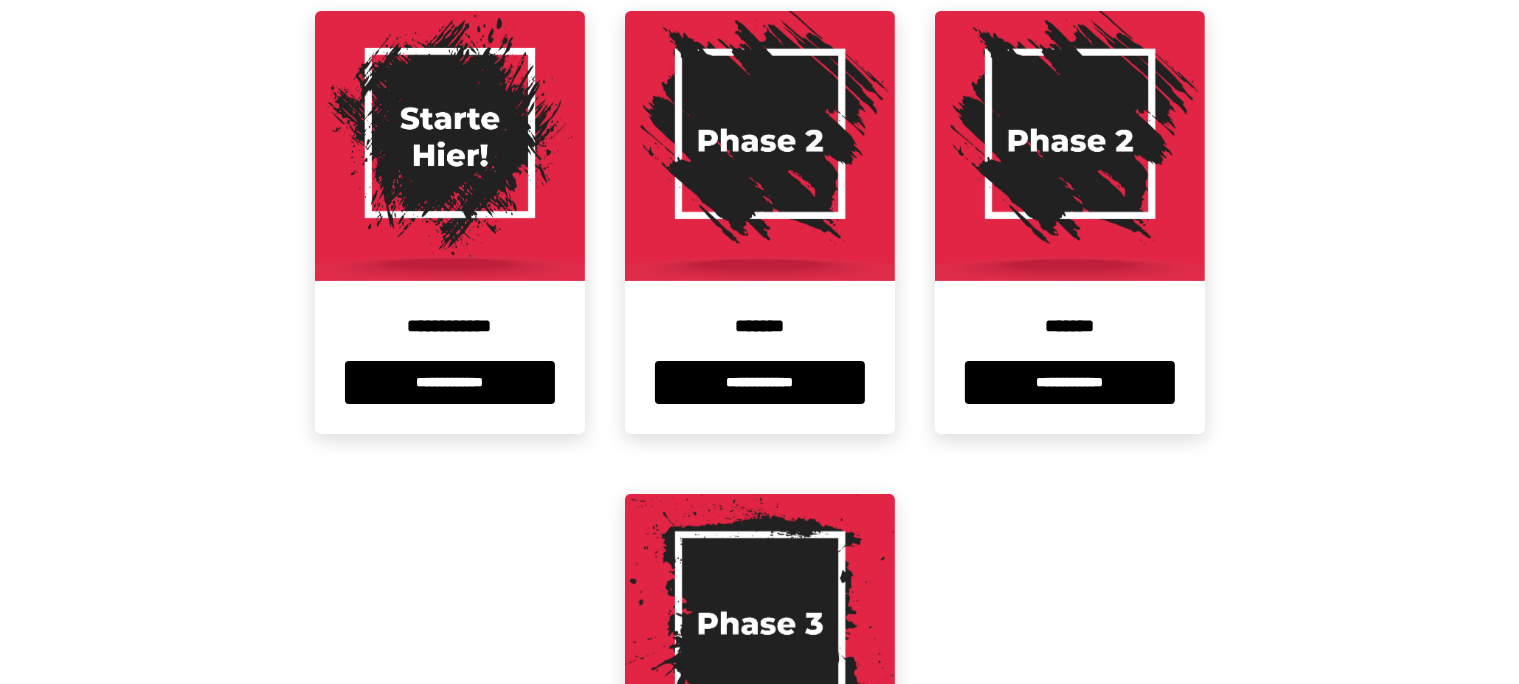 scroll, scrollTop: 0, scrollLeft: 0, axis: both 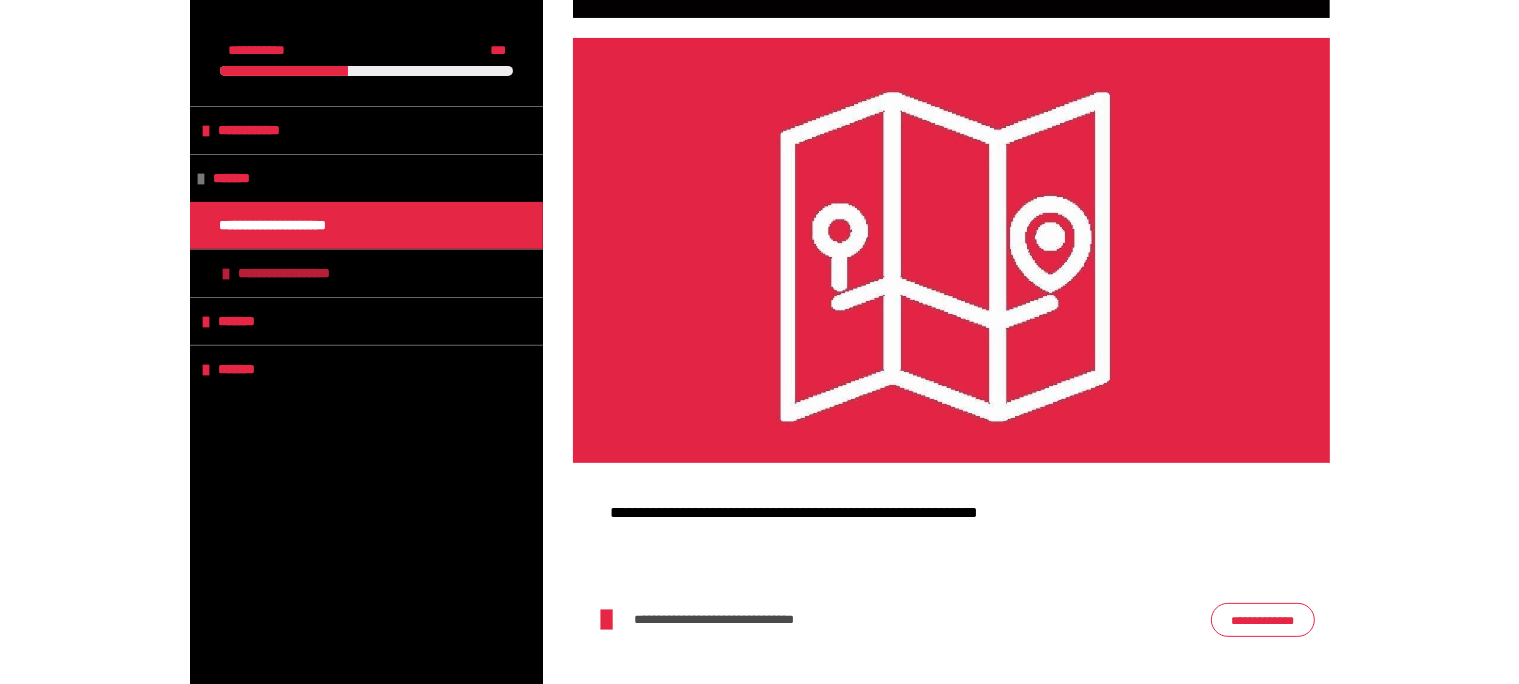 click on "**********" at bounding box center (366, 273) 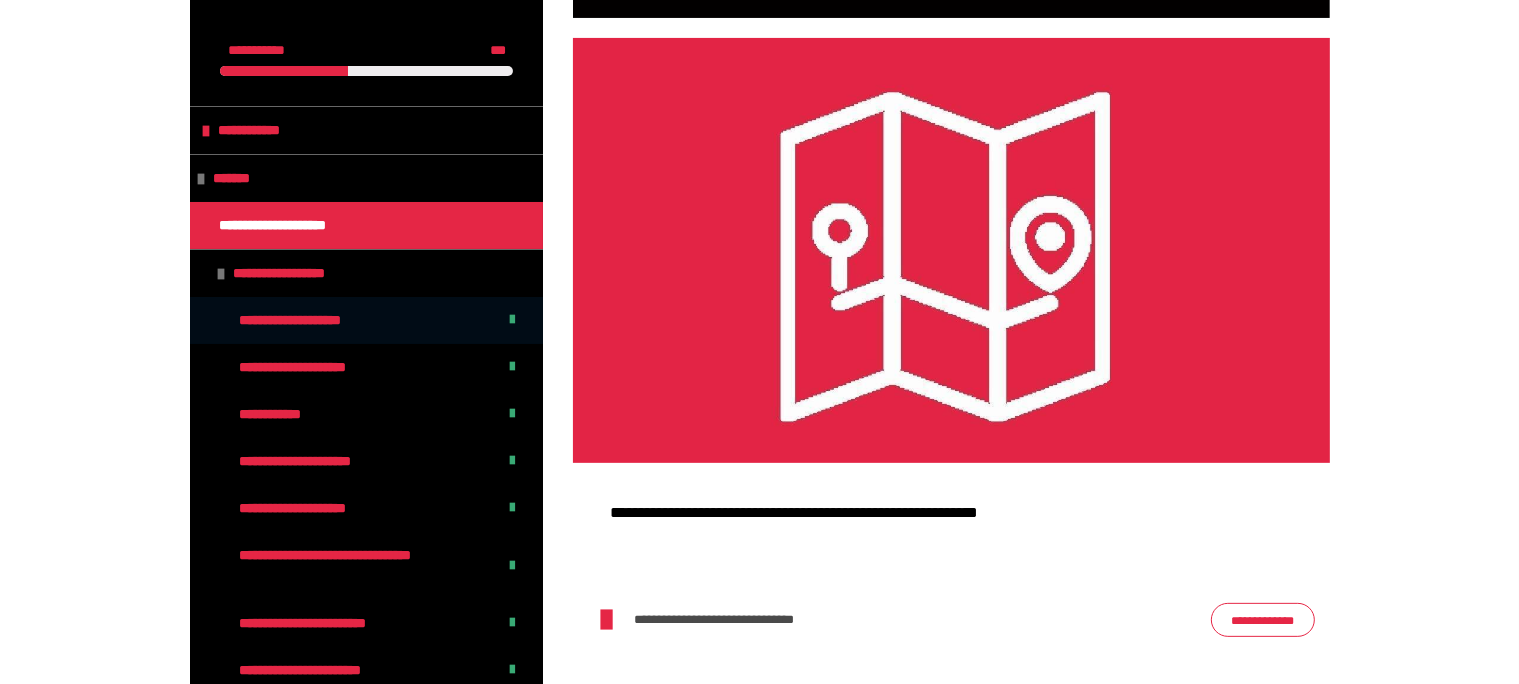 click on "**********" at bounding box center (324, 320) 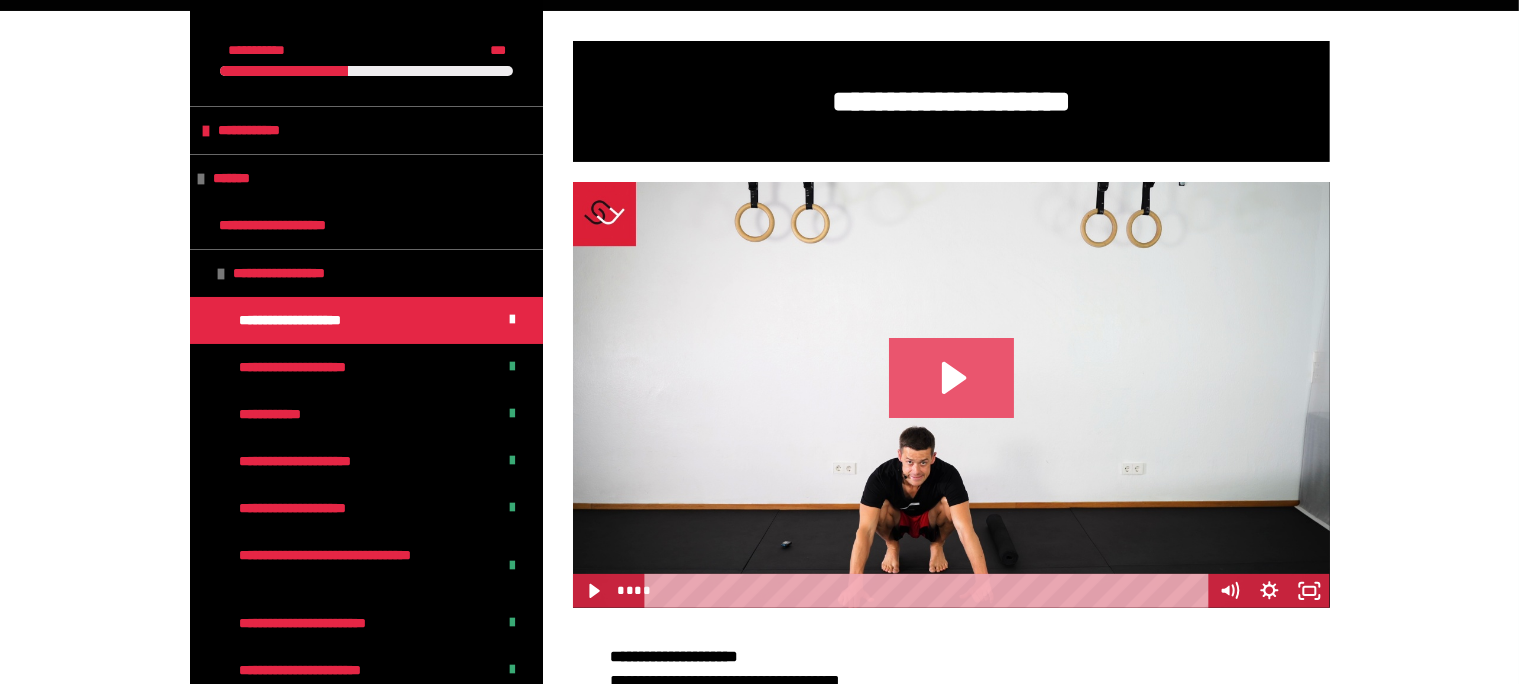 click 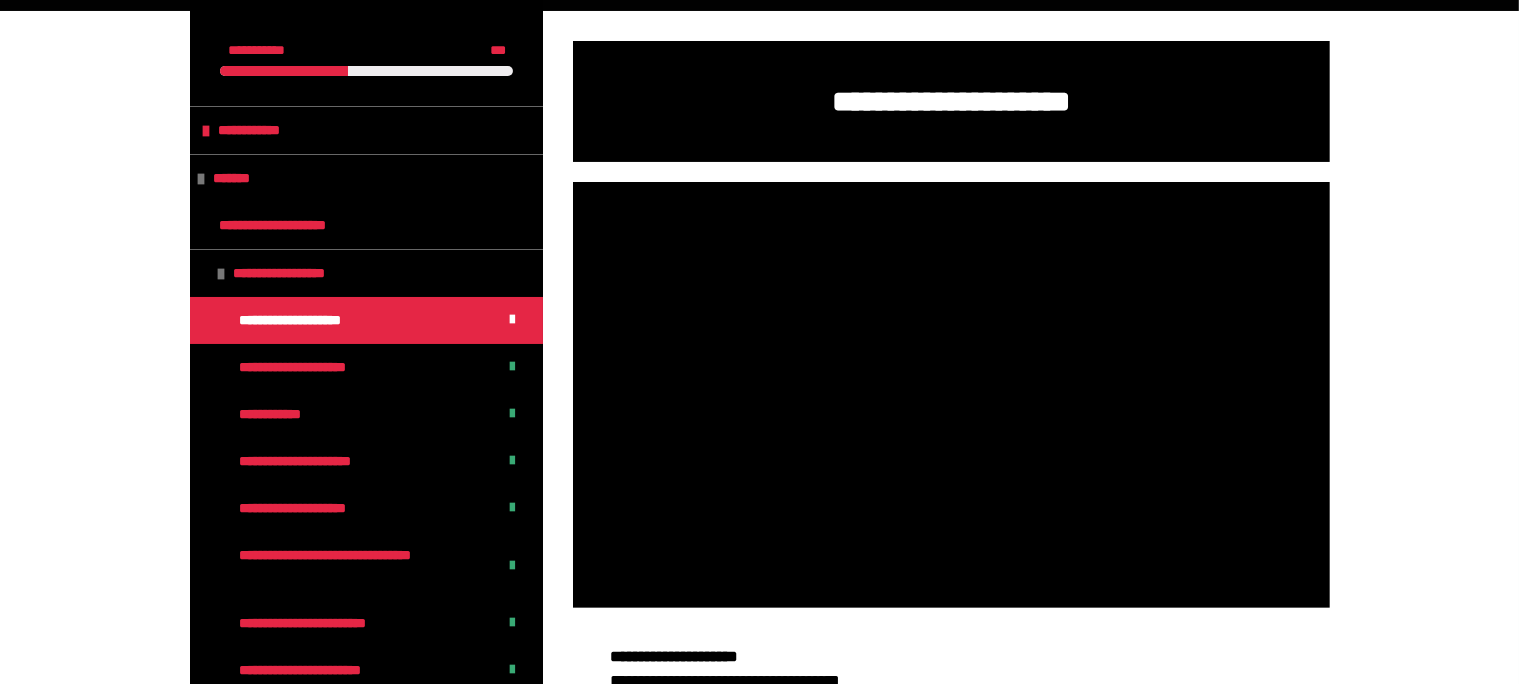 click on "**********" at bounding box center [759, 476] 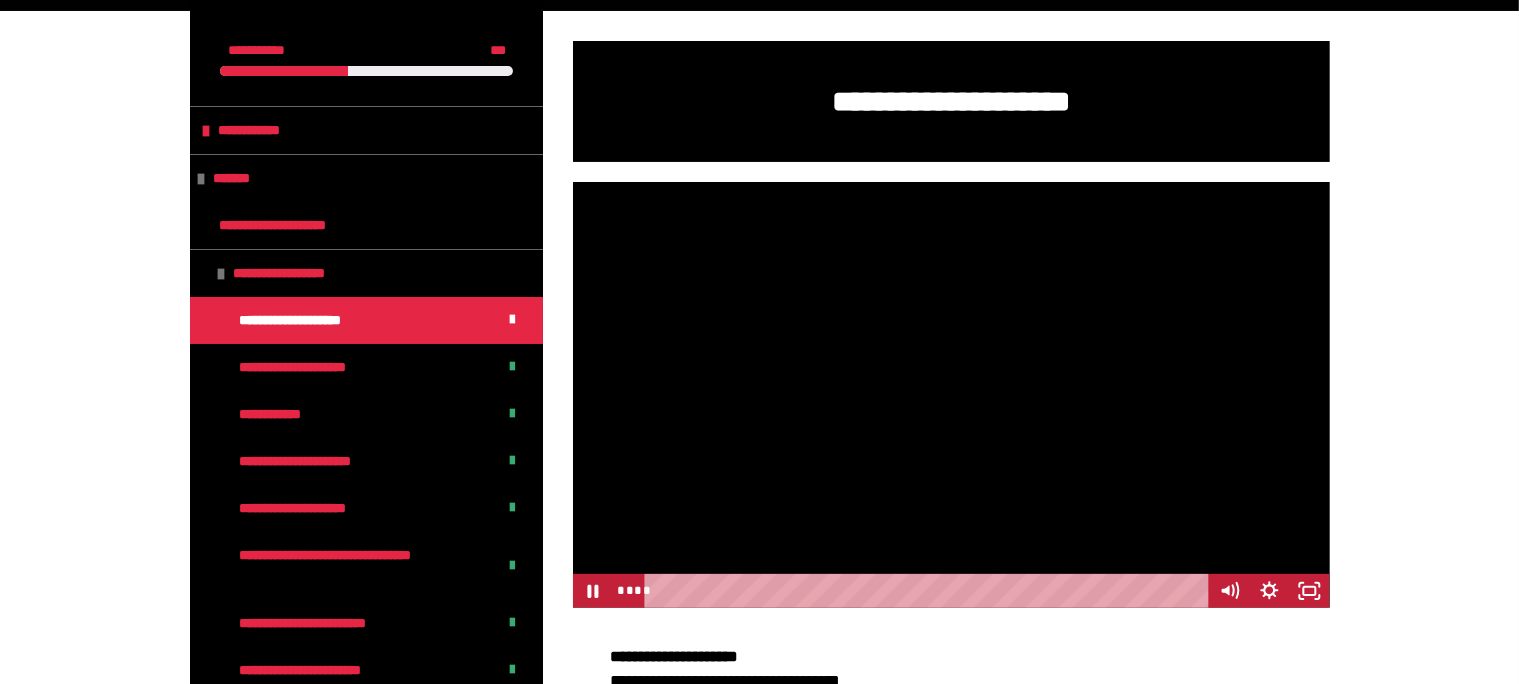 click at bounding box center (951, 395) 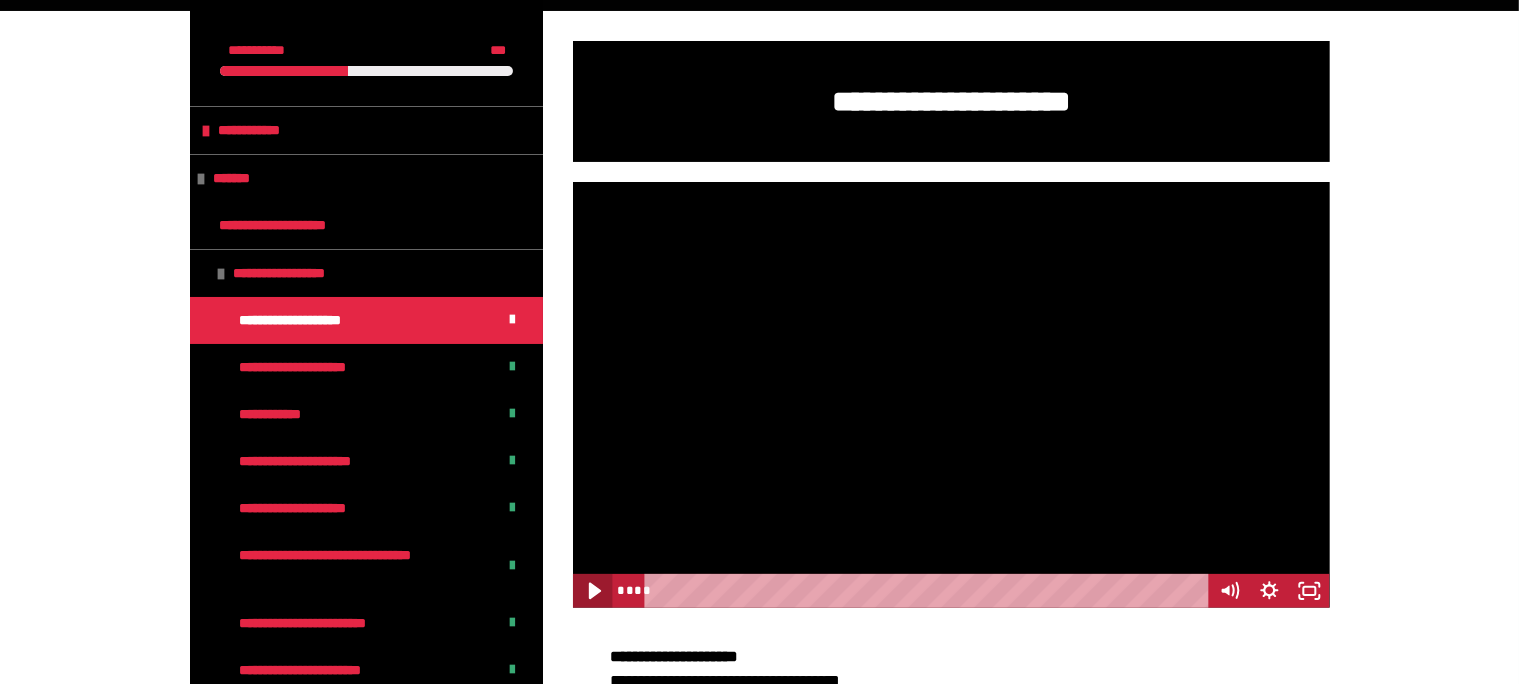 click 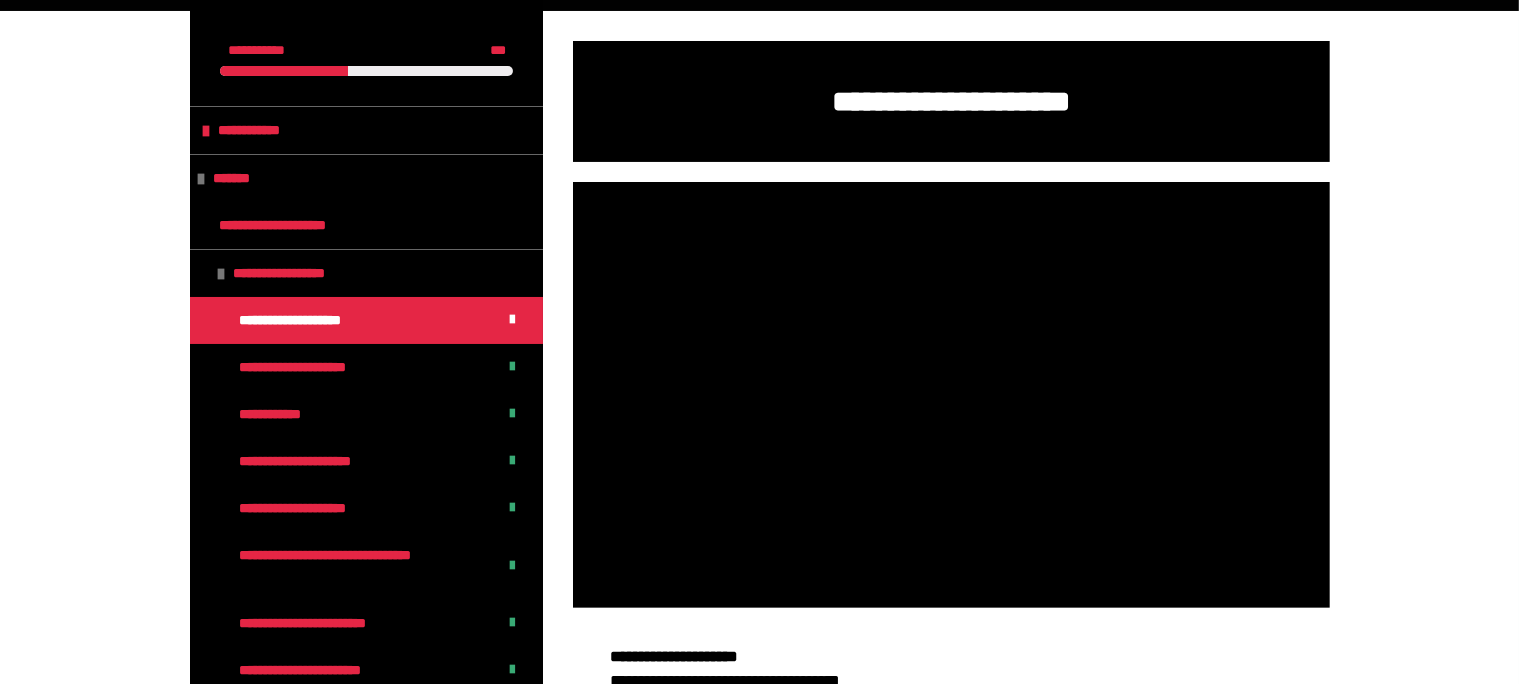 type 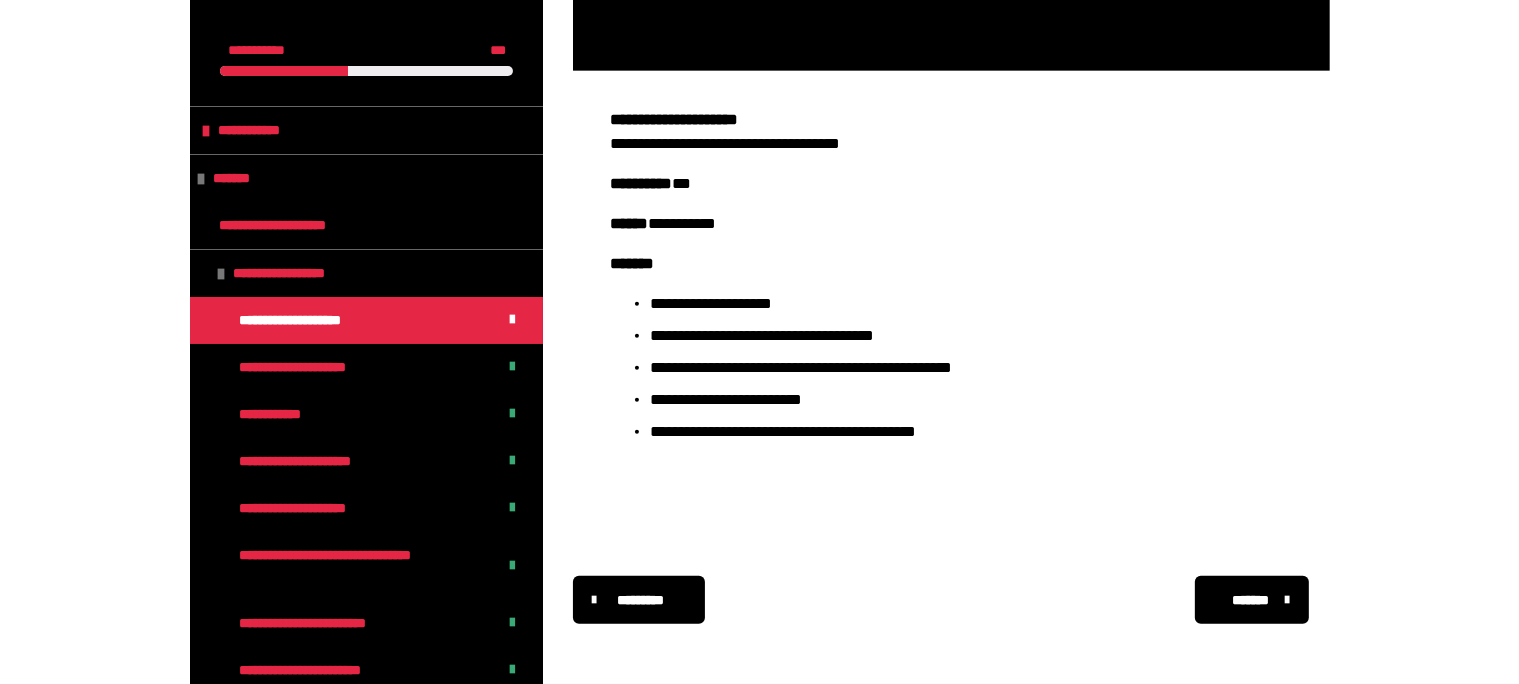 click on "*******" at bounding box center [1250, 600] 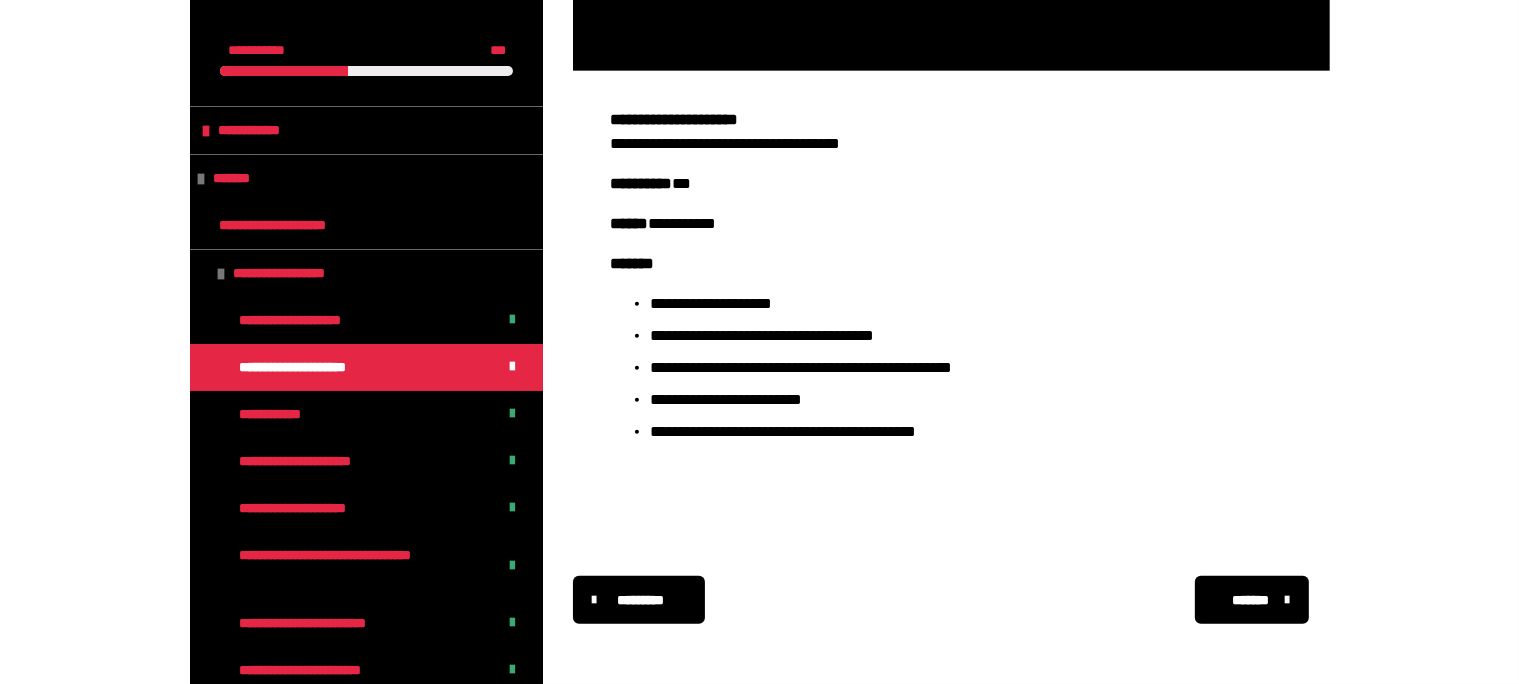scroll, scrollTop: 663, scrollLeft: 0, axis: vertical 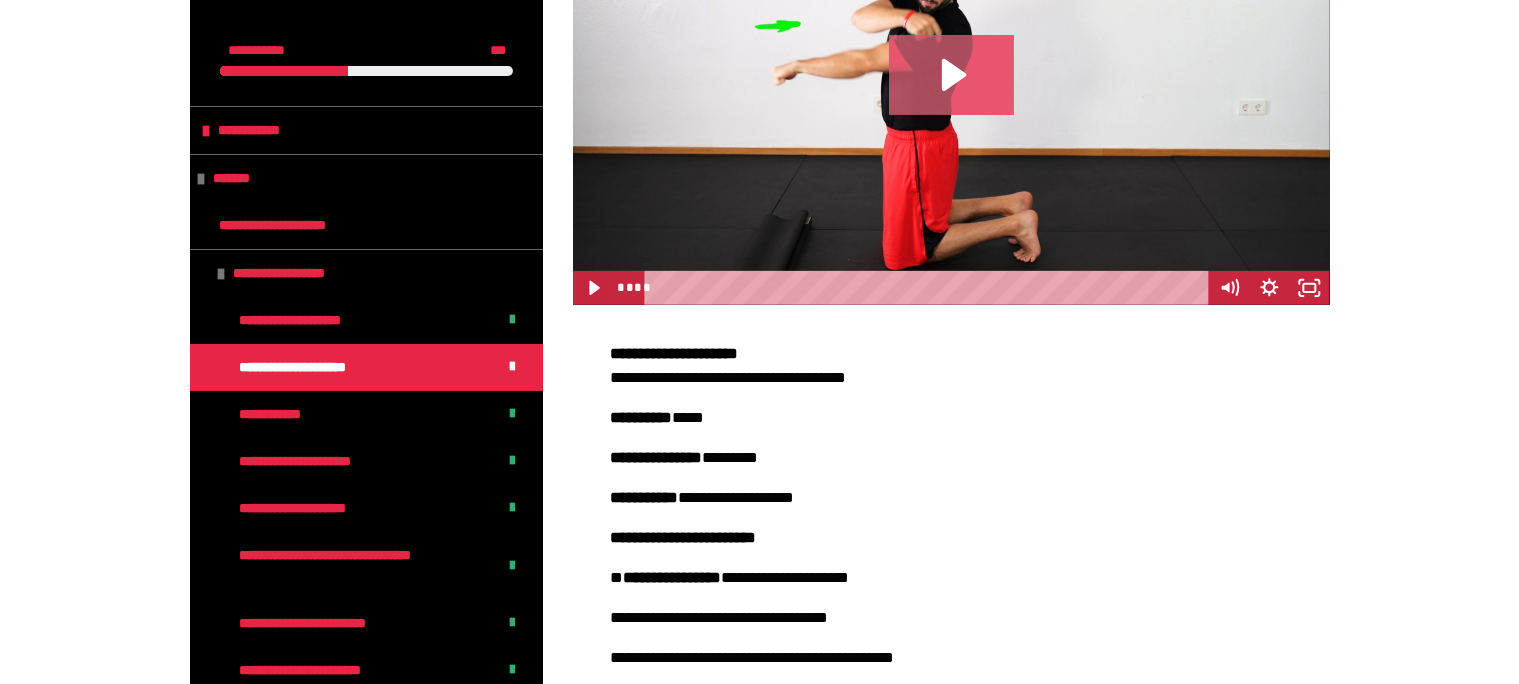 click 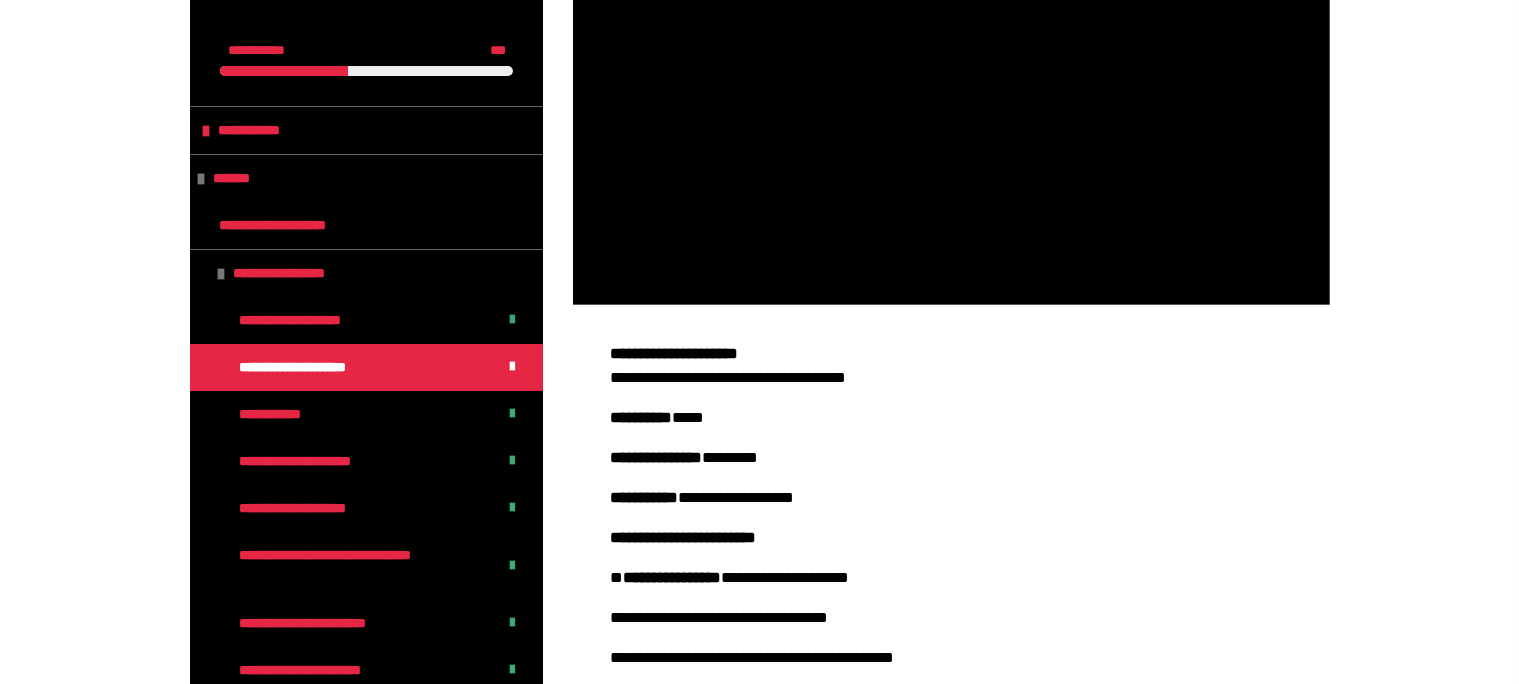 scroll, scrollTop: 1065, scrollLeft: 0, axis: vertical 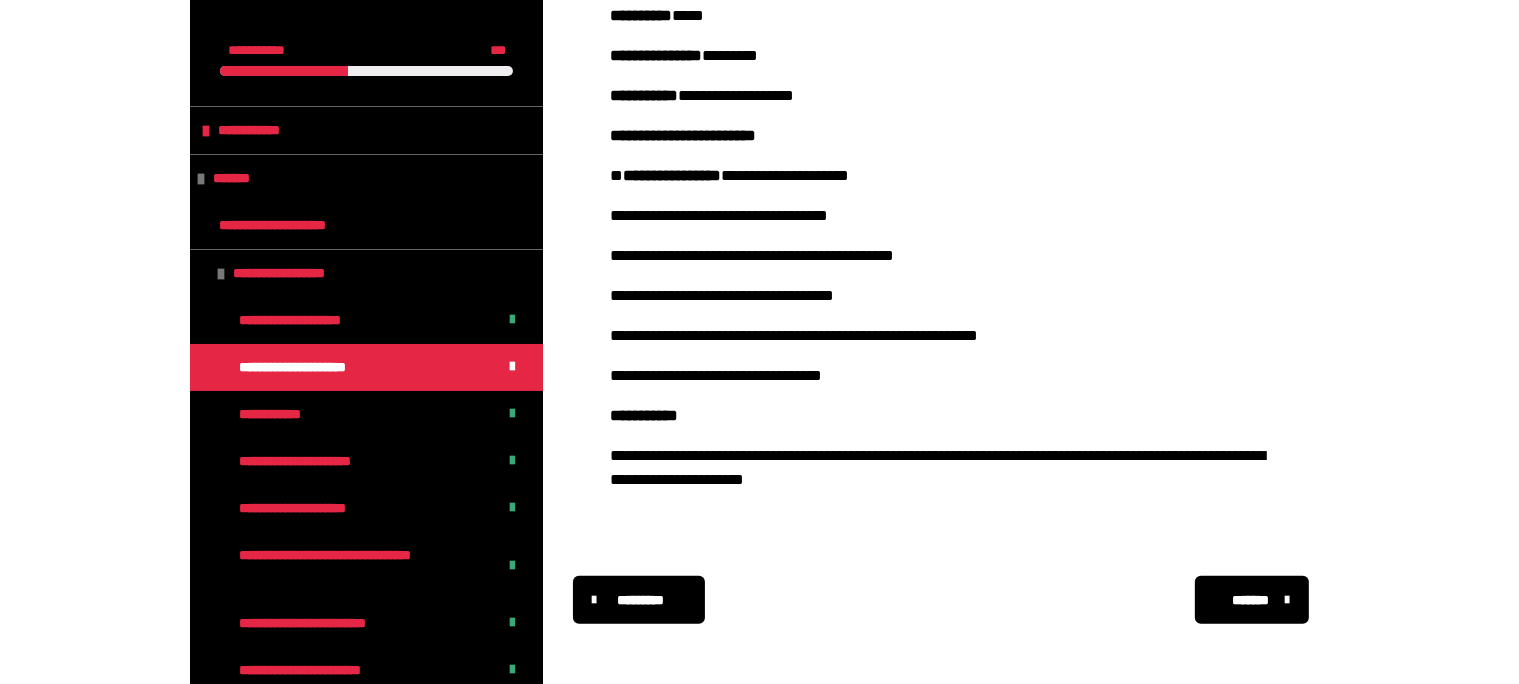 click on "*******" at bounding box center [1250, 600] 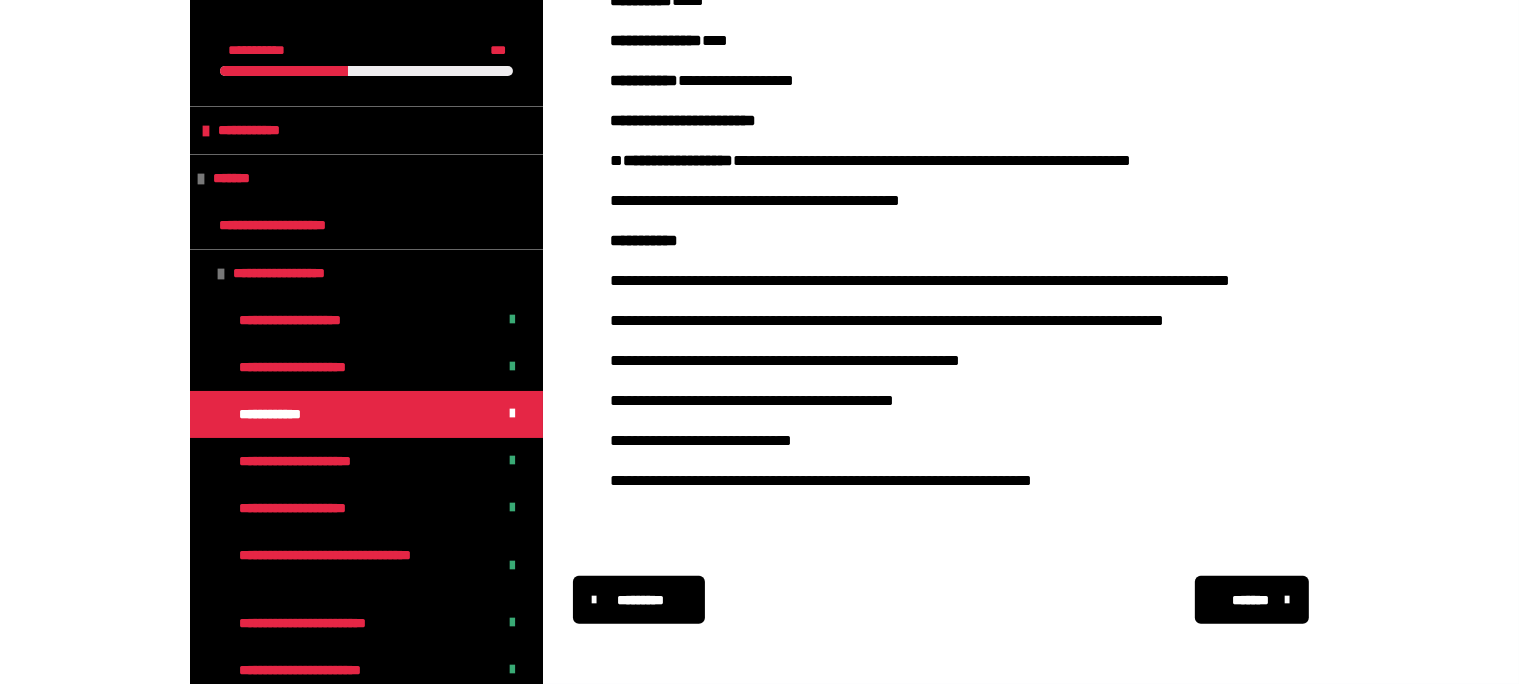 scroll, scrollTop: 767, scrollLeft: 0, axis: vertical 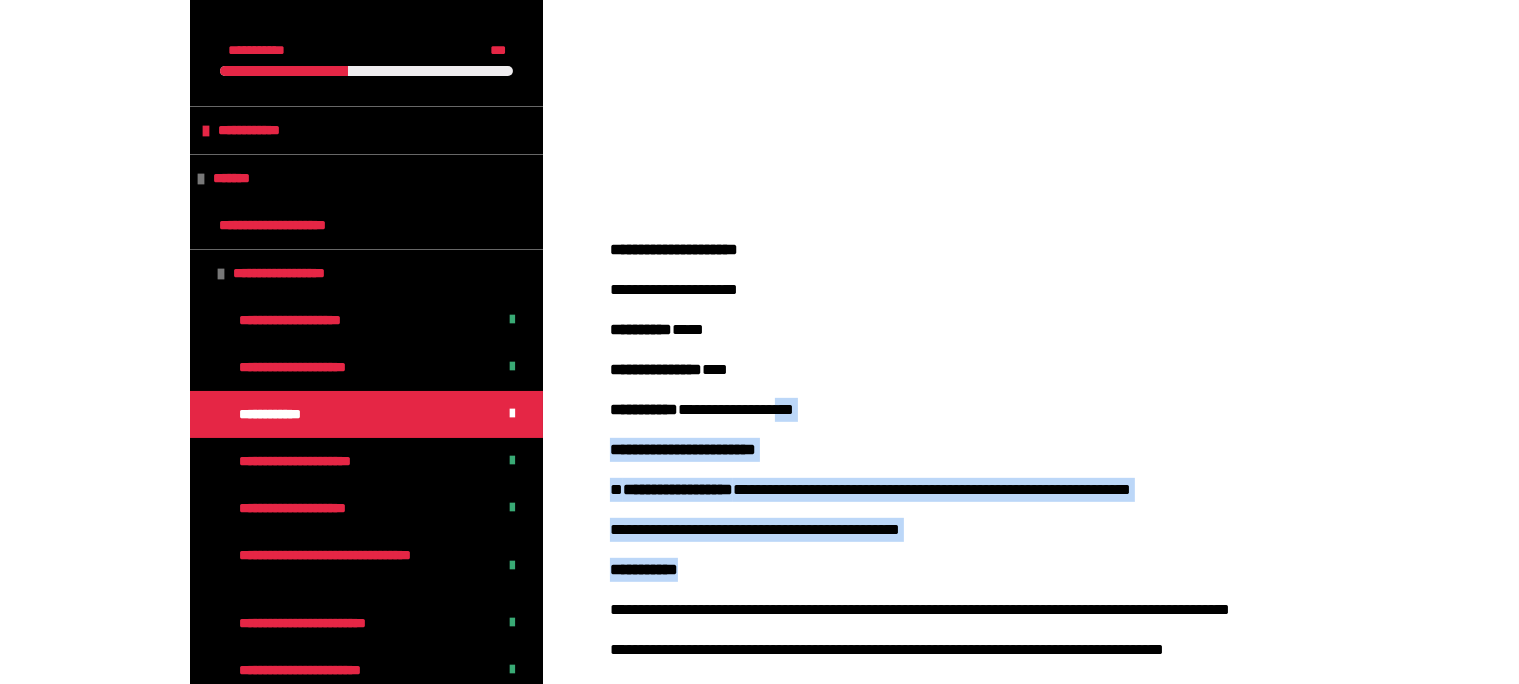 drag, startPoint x: 1226, startPoint y: 602, endPoint x: 674, endPoint y: 276, distance: 641.0772 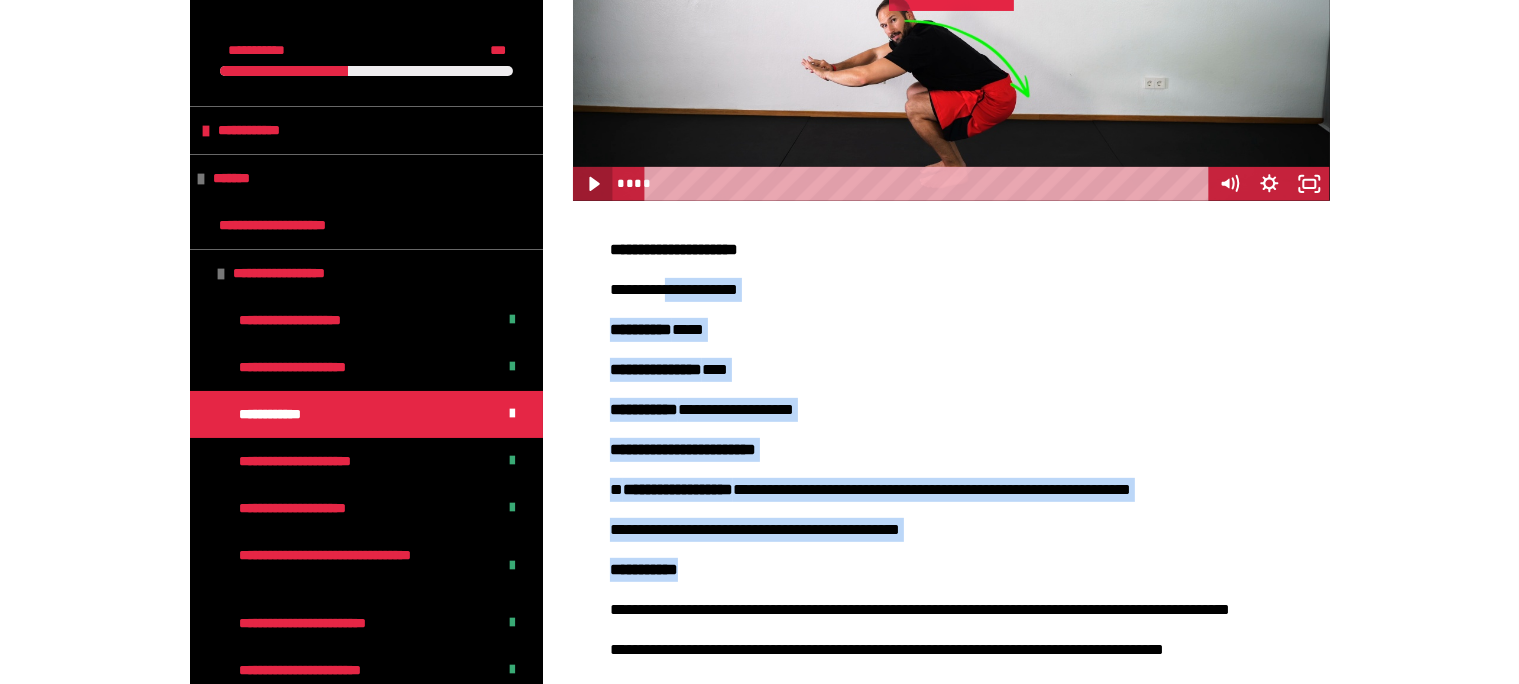 click 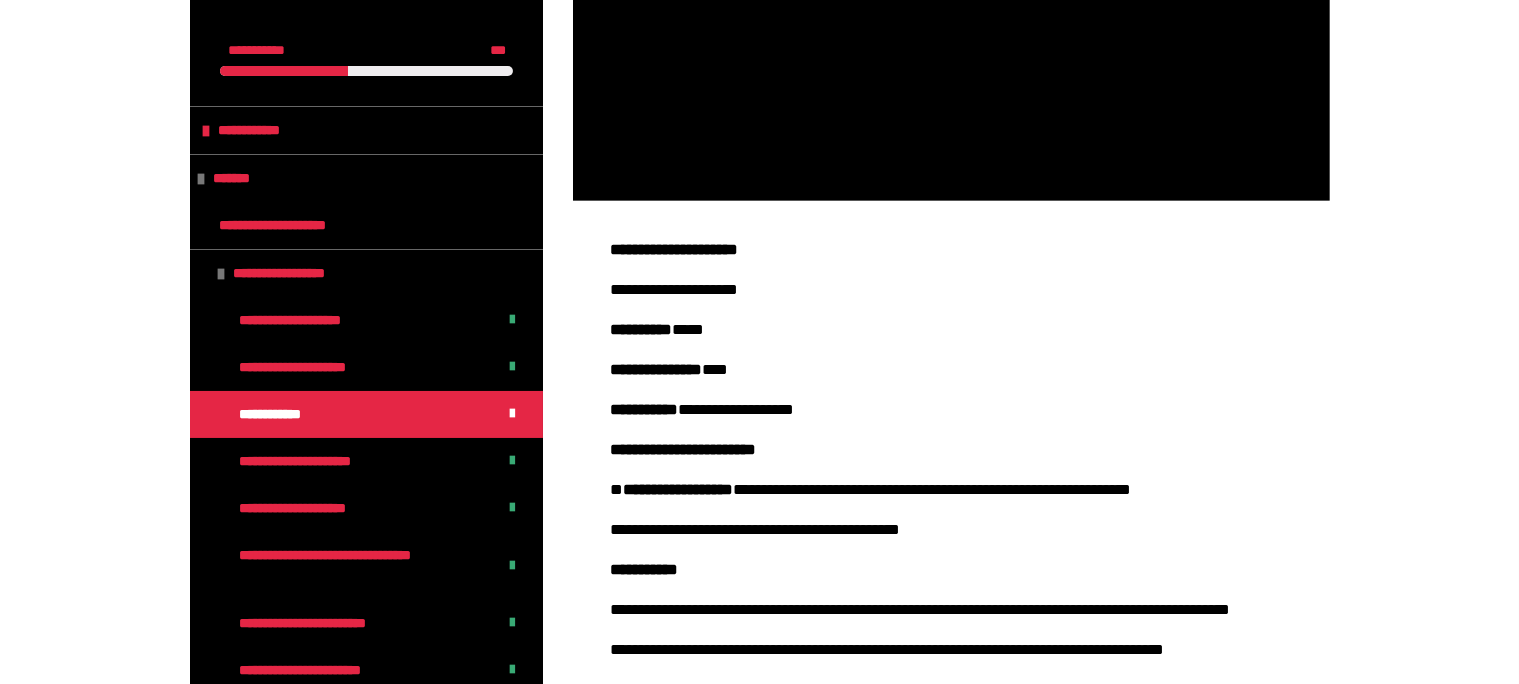 click on "**********" at bounding box center [759, 169] 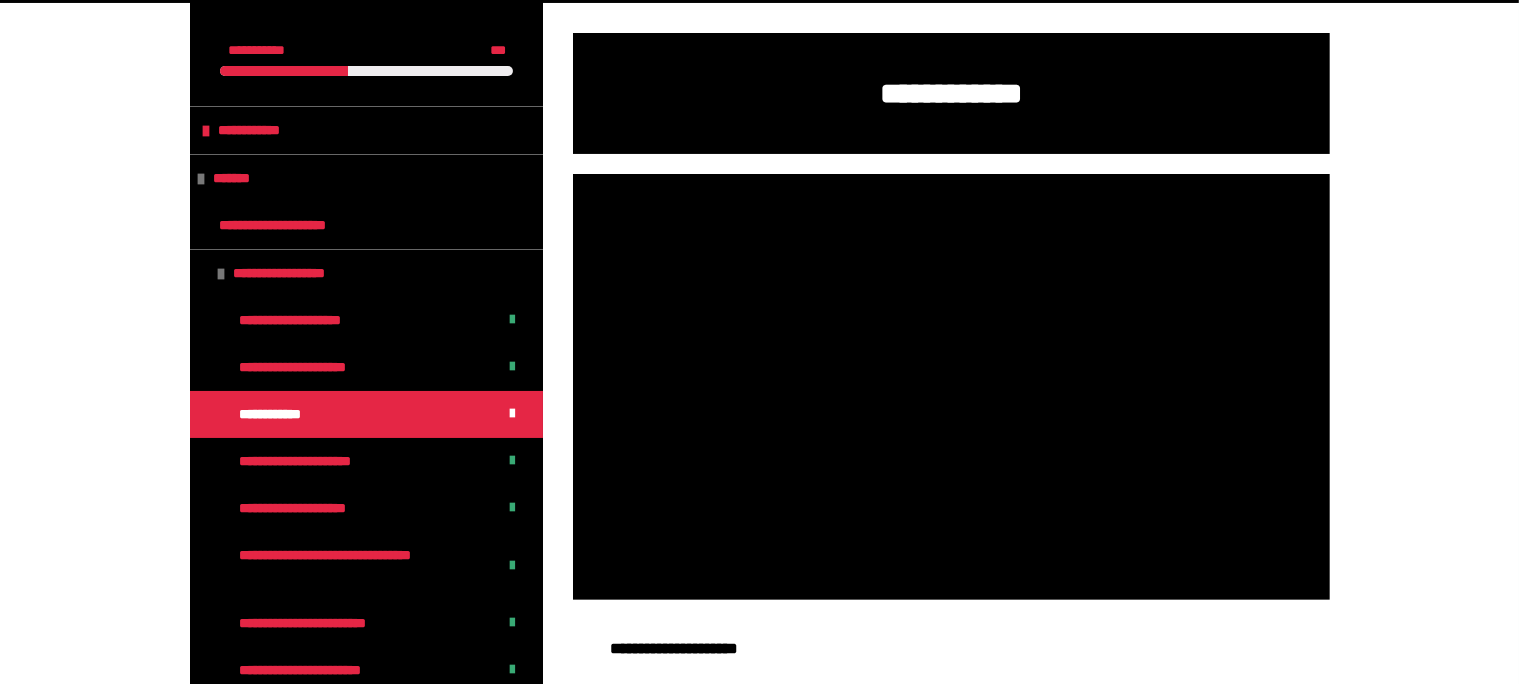scroll, scrollTop: 376, scrollLeft: 0, axis: vertical 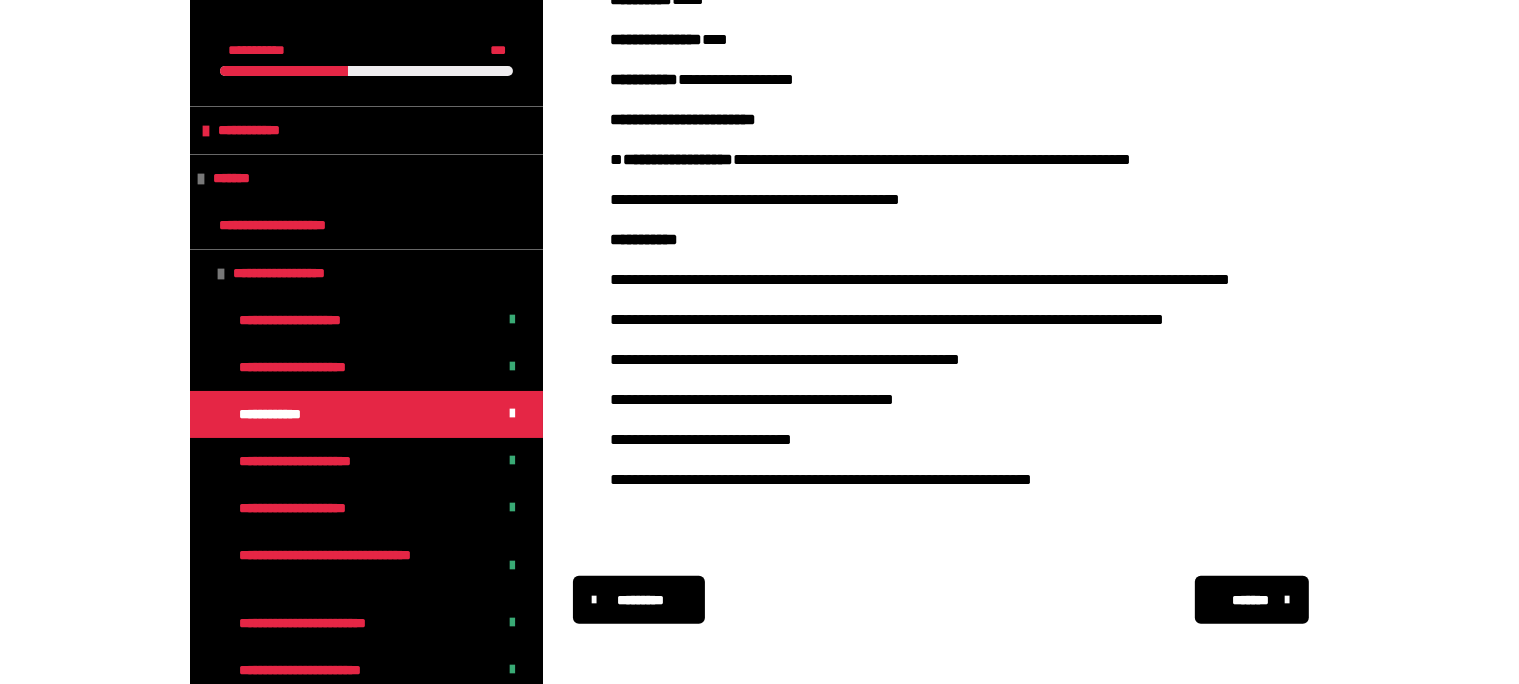 click on "*******" at bounding box center (1250, 600) 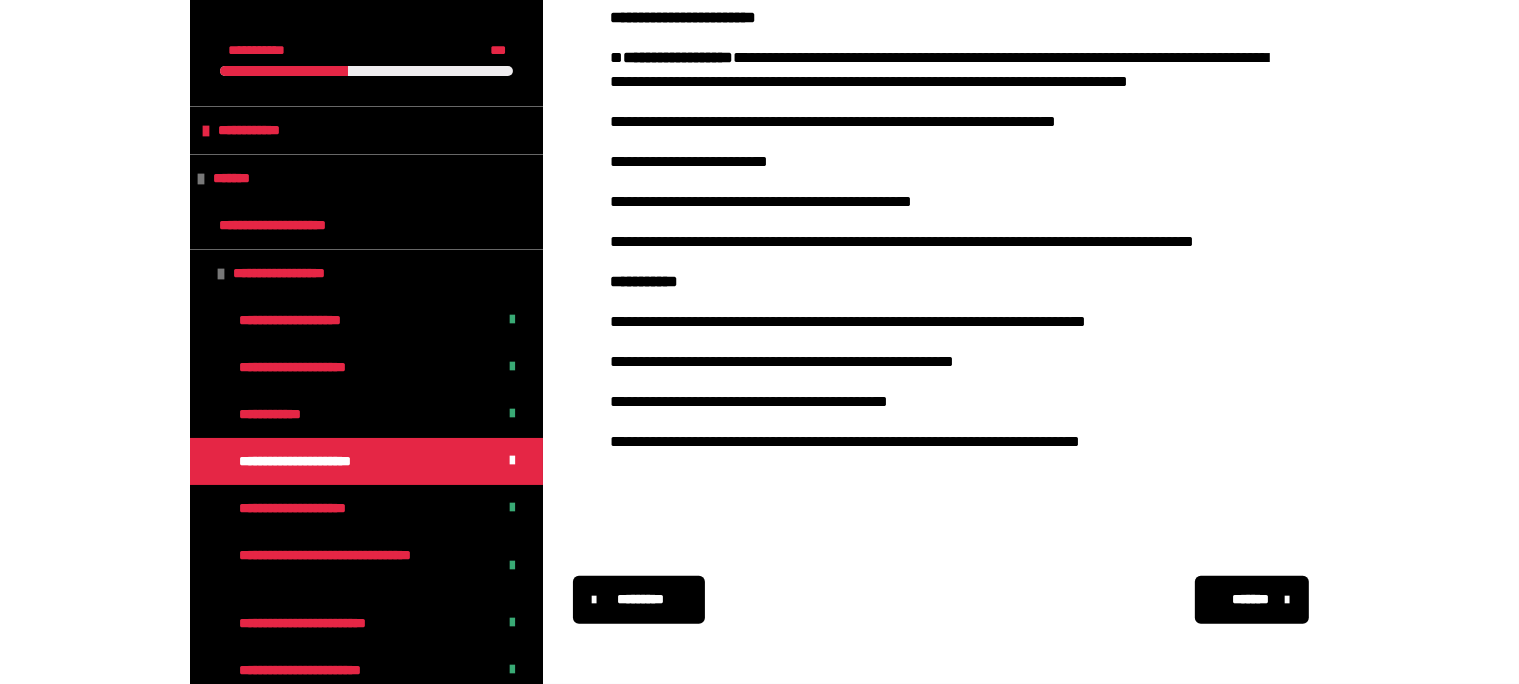 scroll, scrollTop: 909, scrollLeft: 0, axis: vertical 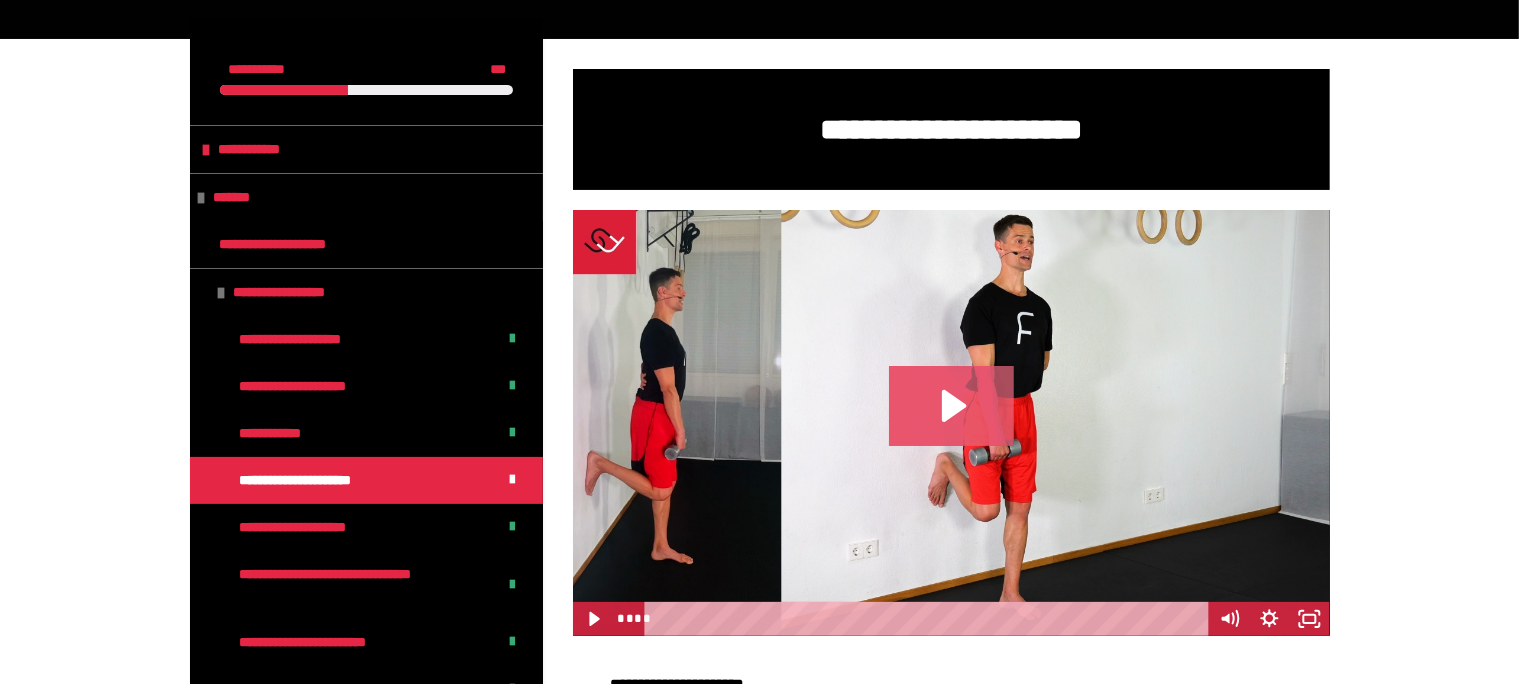 click 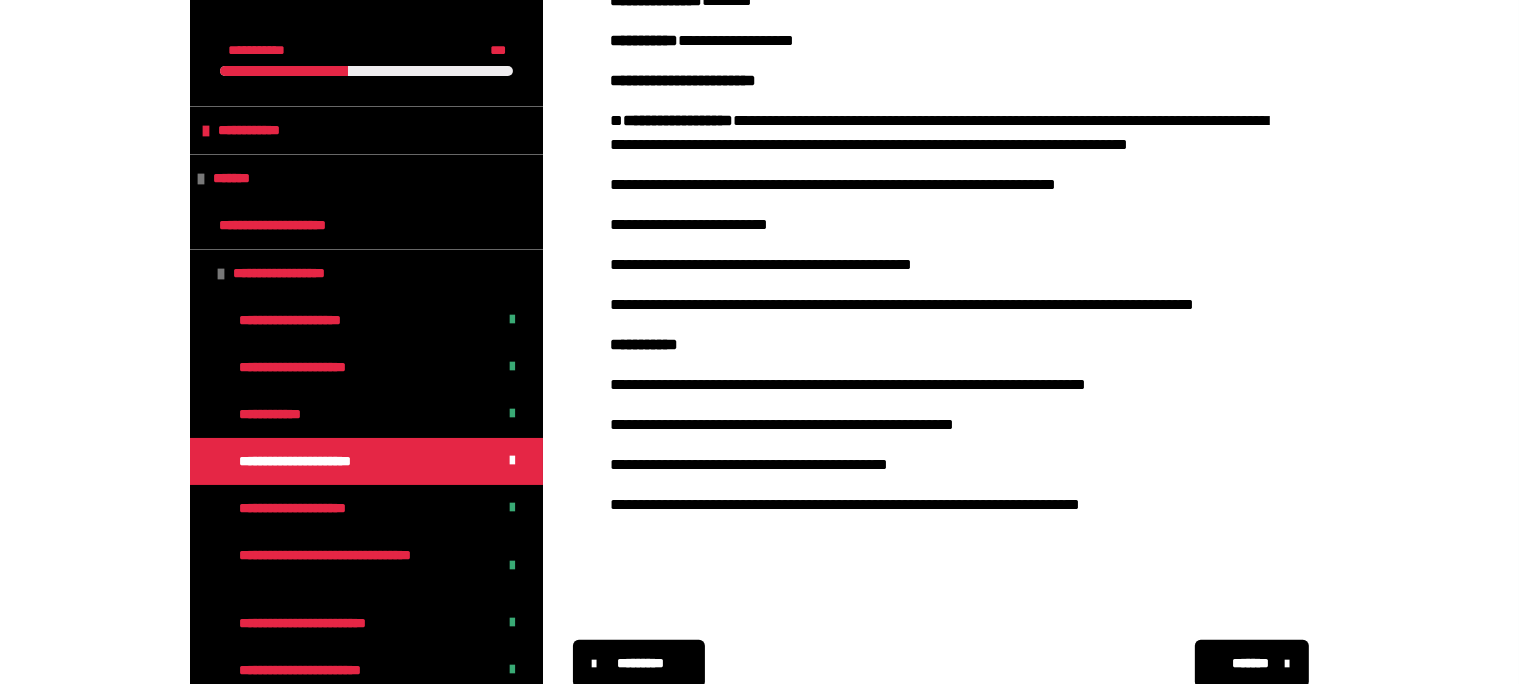 scroll, scrollTop: 1312, scrollLeft: 0, axis: vertical 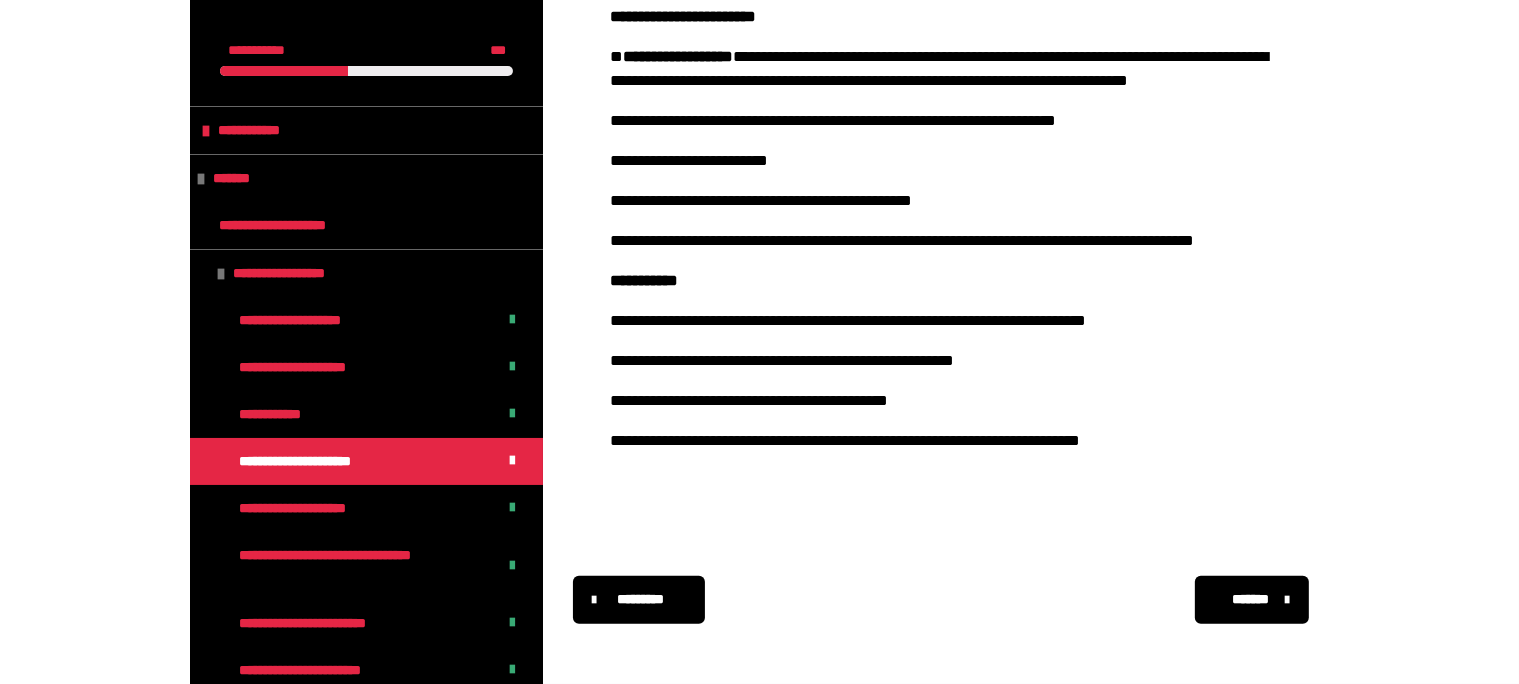 click on "*******" at bounding box center (1252, 600) 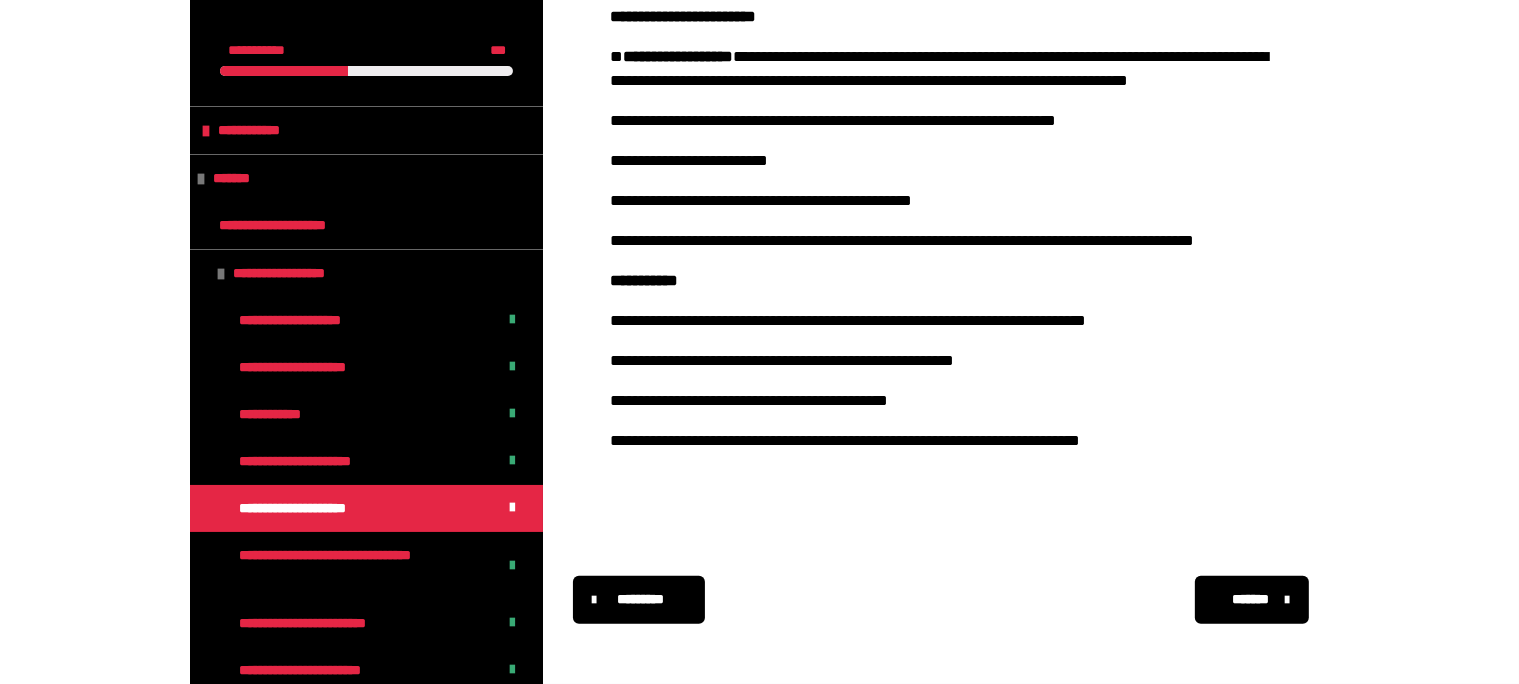 scroll, scrollTop: 639, scrollLeft: 0, axis: vertical 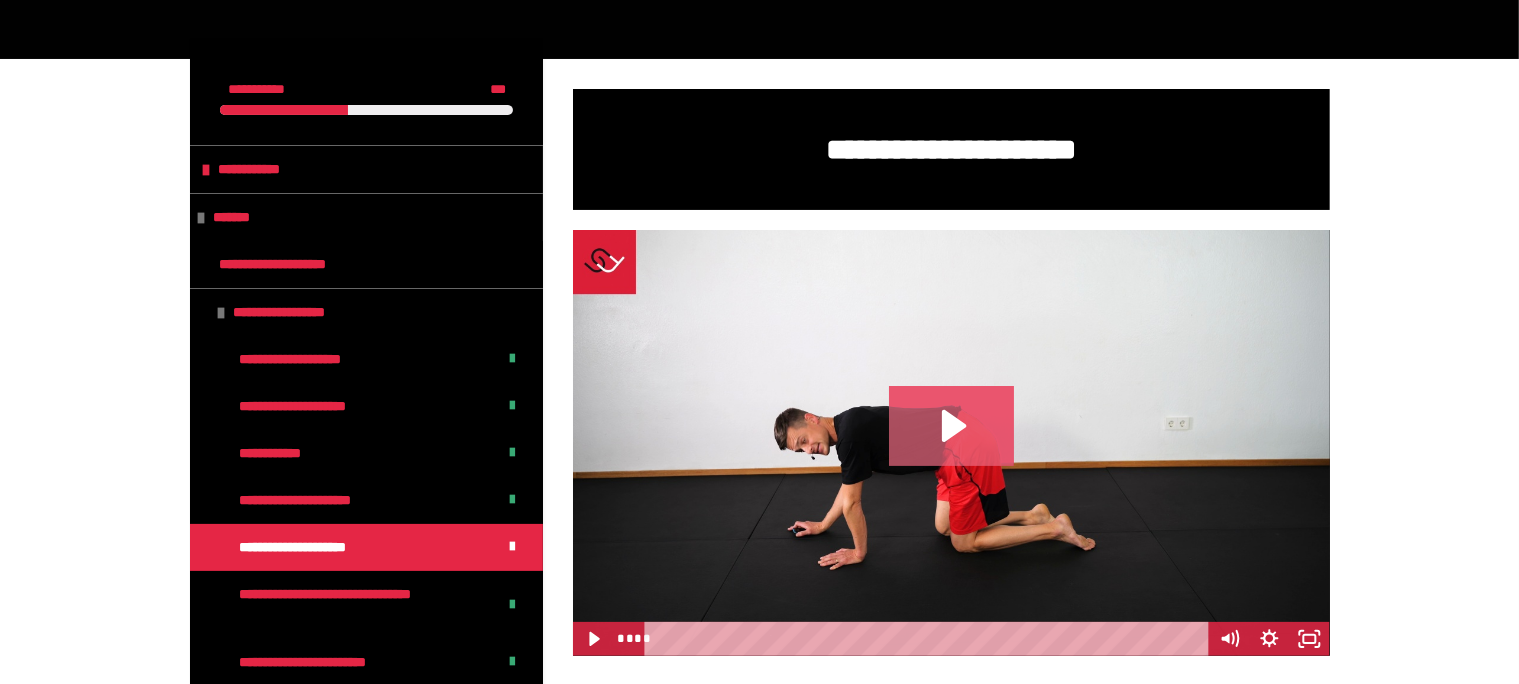 click 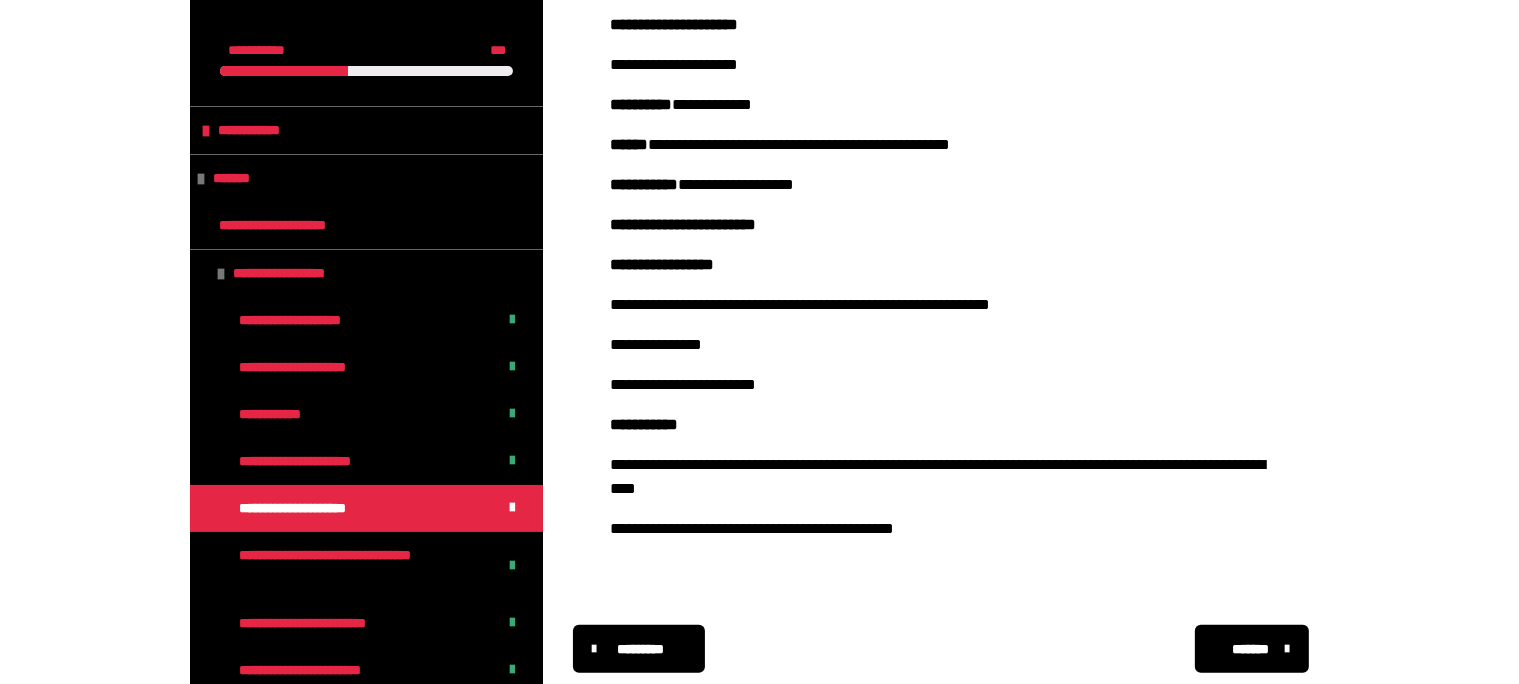 scroll, scrollTop: 1041, scrollLeft: 0, axis: vertical 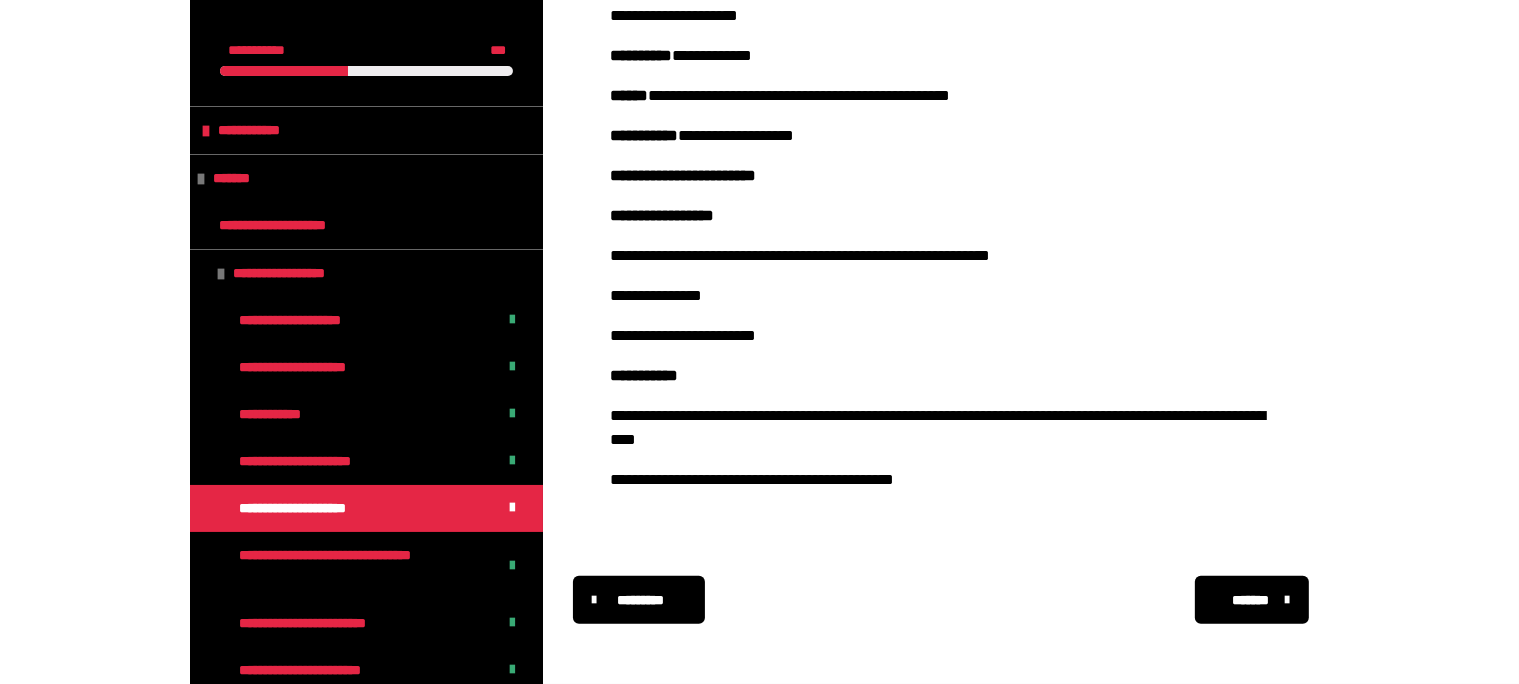 click on "*******" at bounding box center (1250, 600) 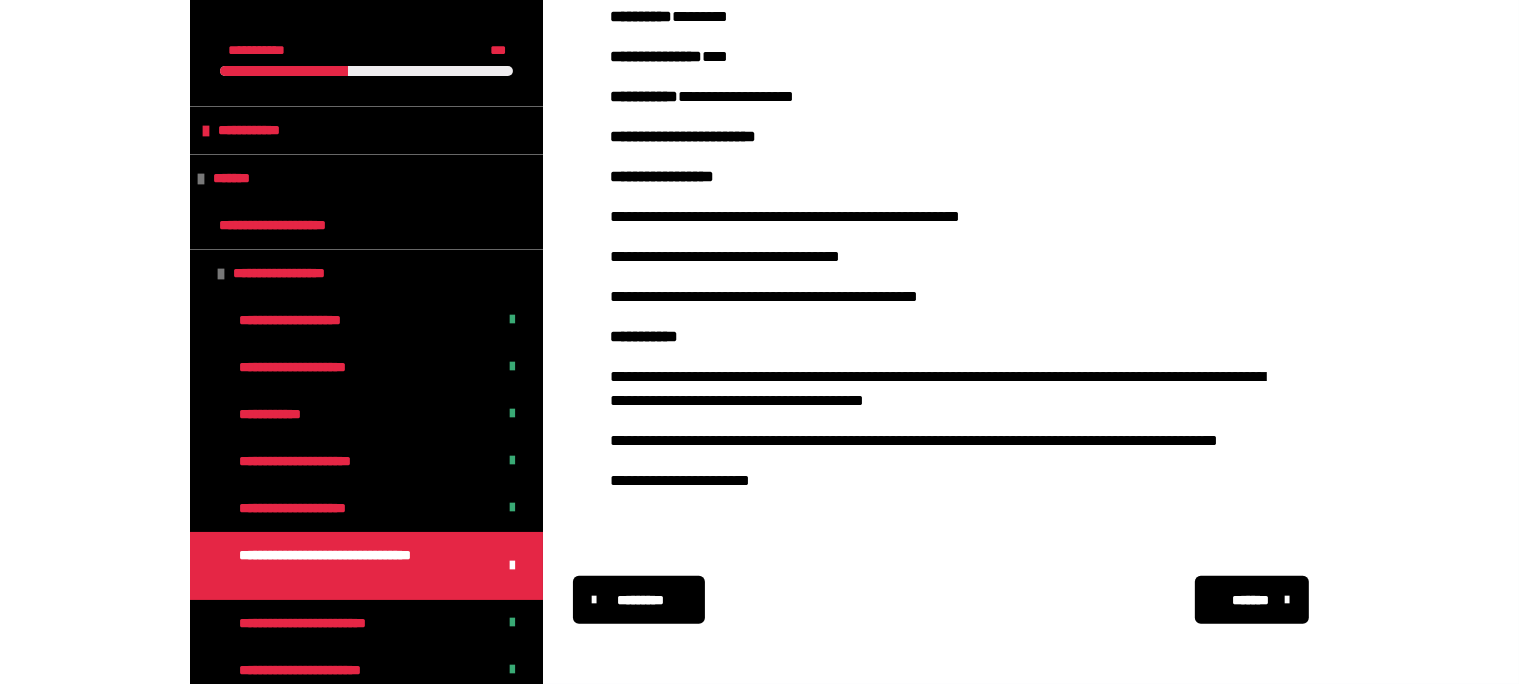 scroll, scrollTop: 703, scrollLeft: 0, axis: vertical 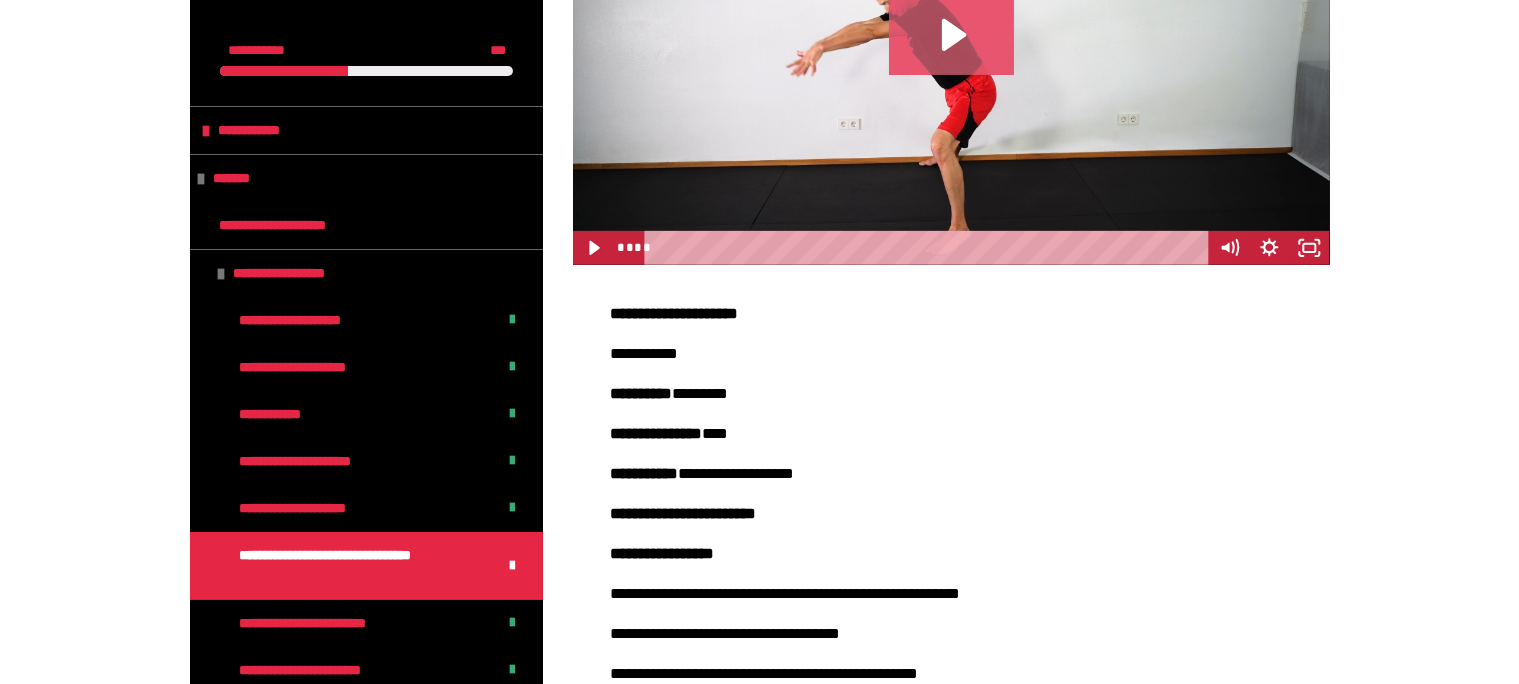click 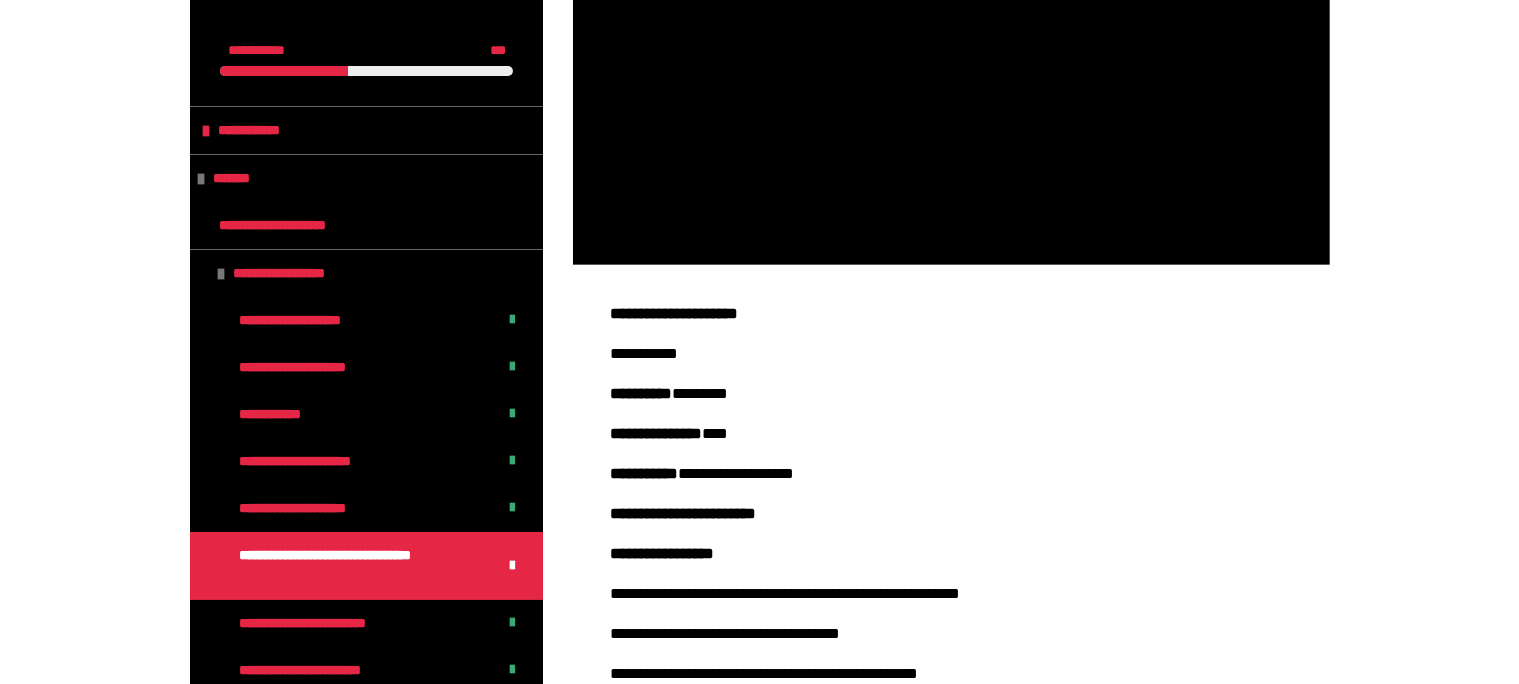 scroll, scrollTop: 1105, scrollLeft: 0, axis: vertical 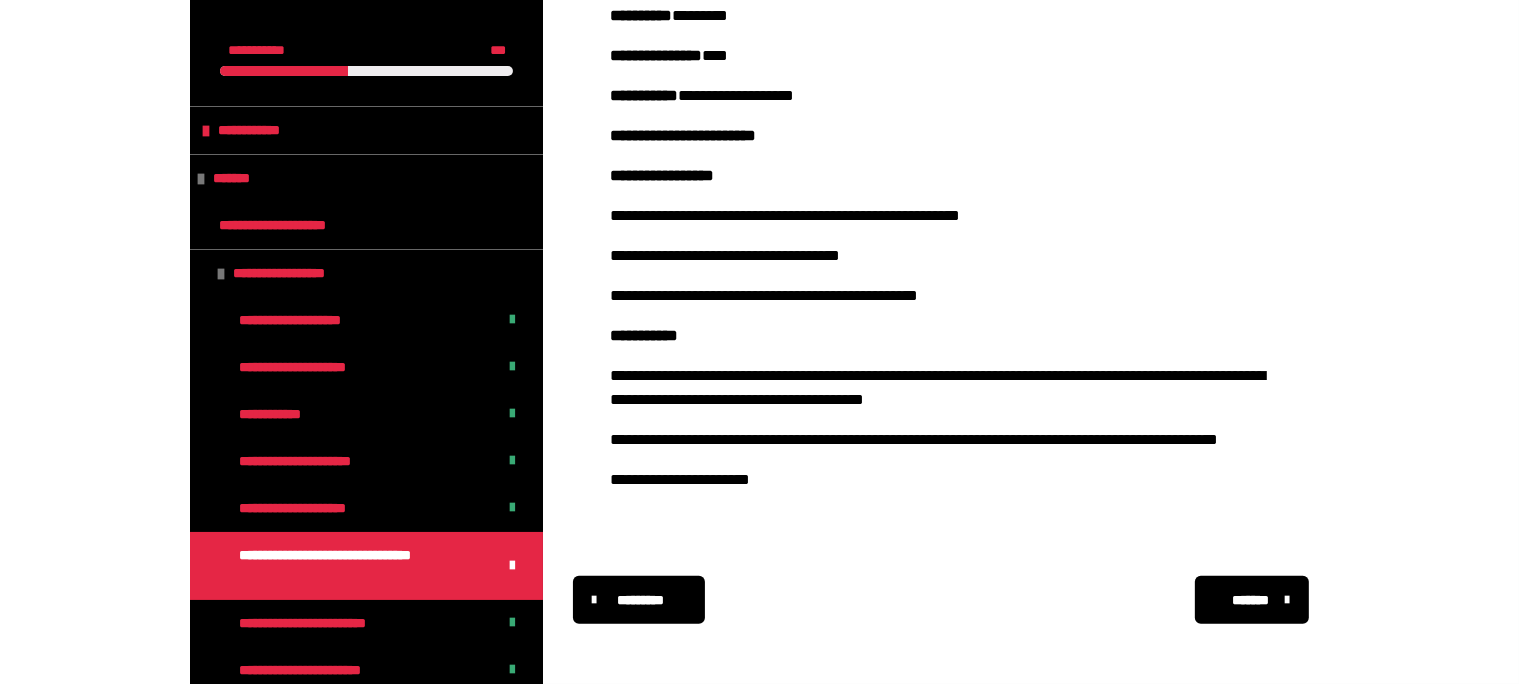 click on "*******" at bounding box center (1250, 600) 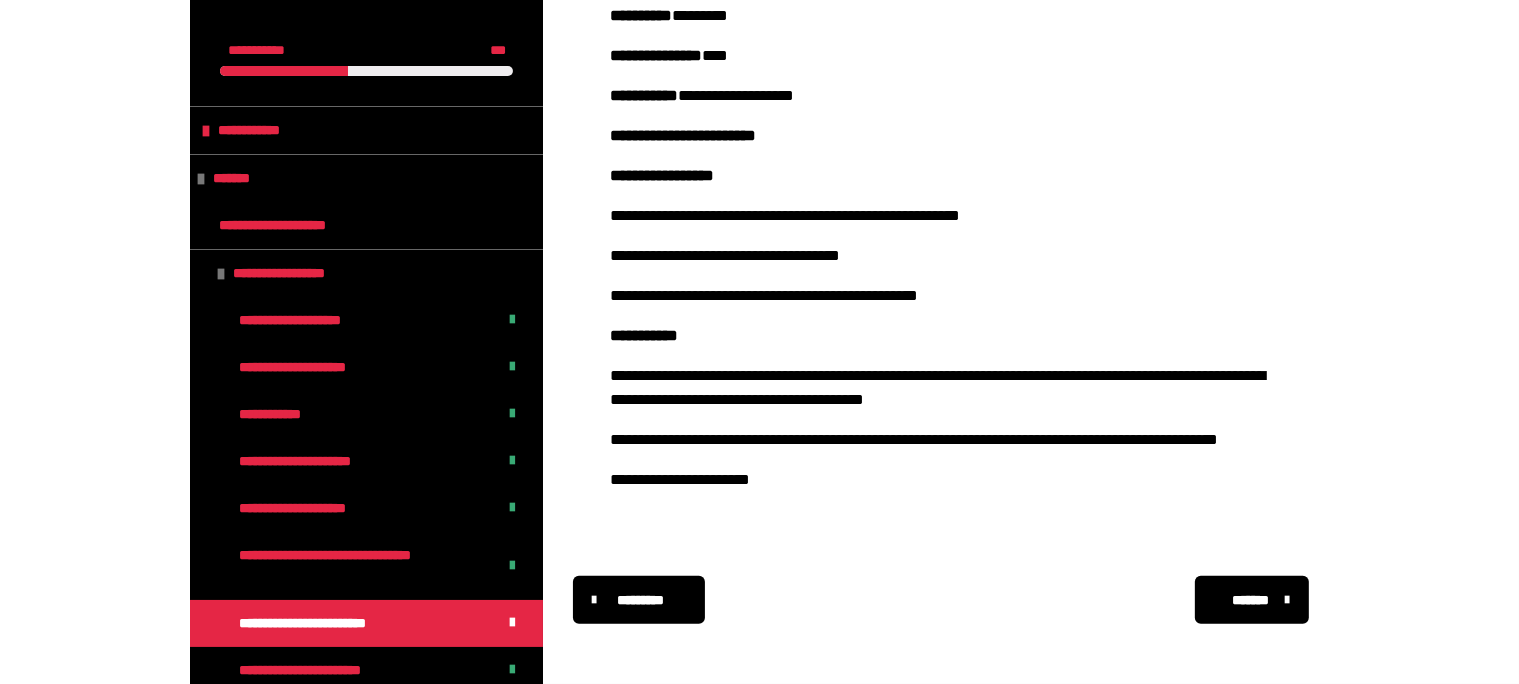 scroll, scrollTop: 583, scrollLeft: 0, axis: vertical 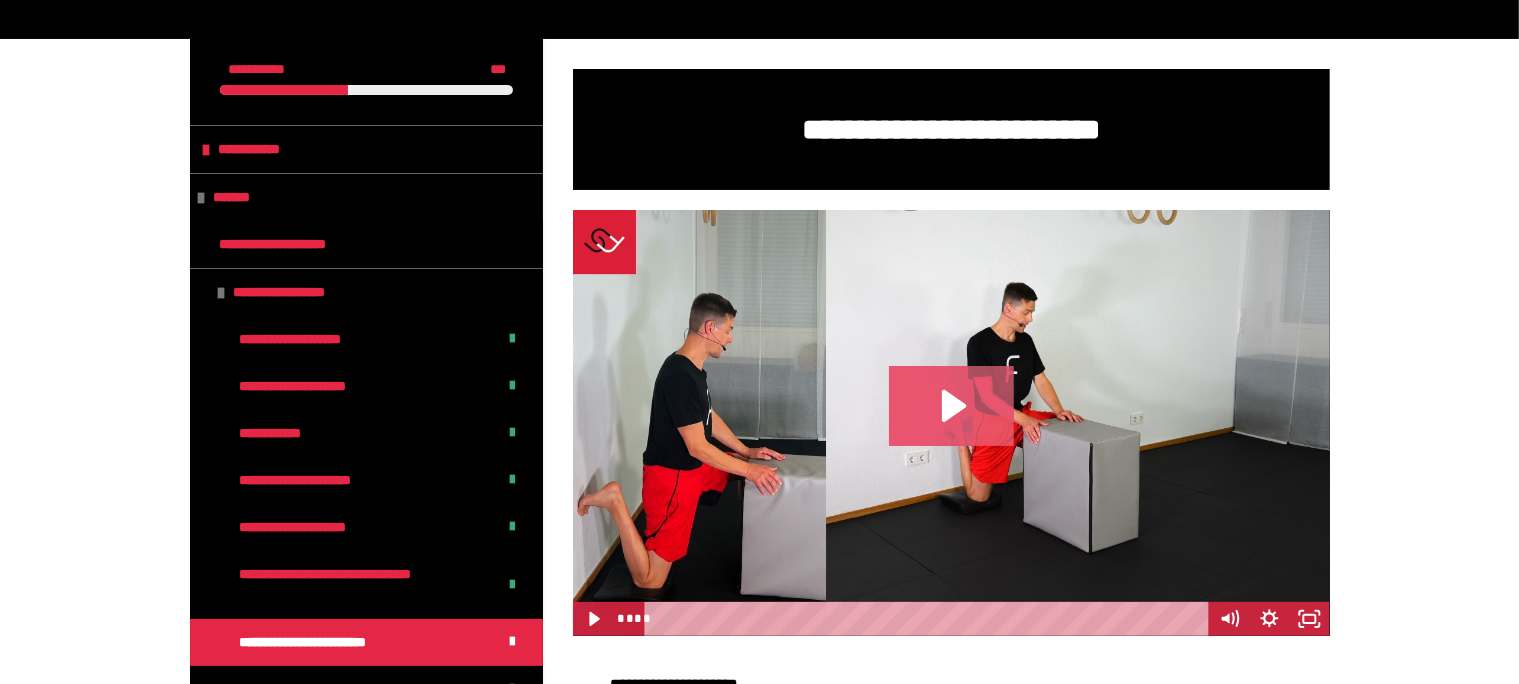 click 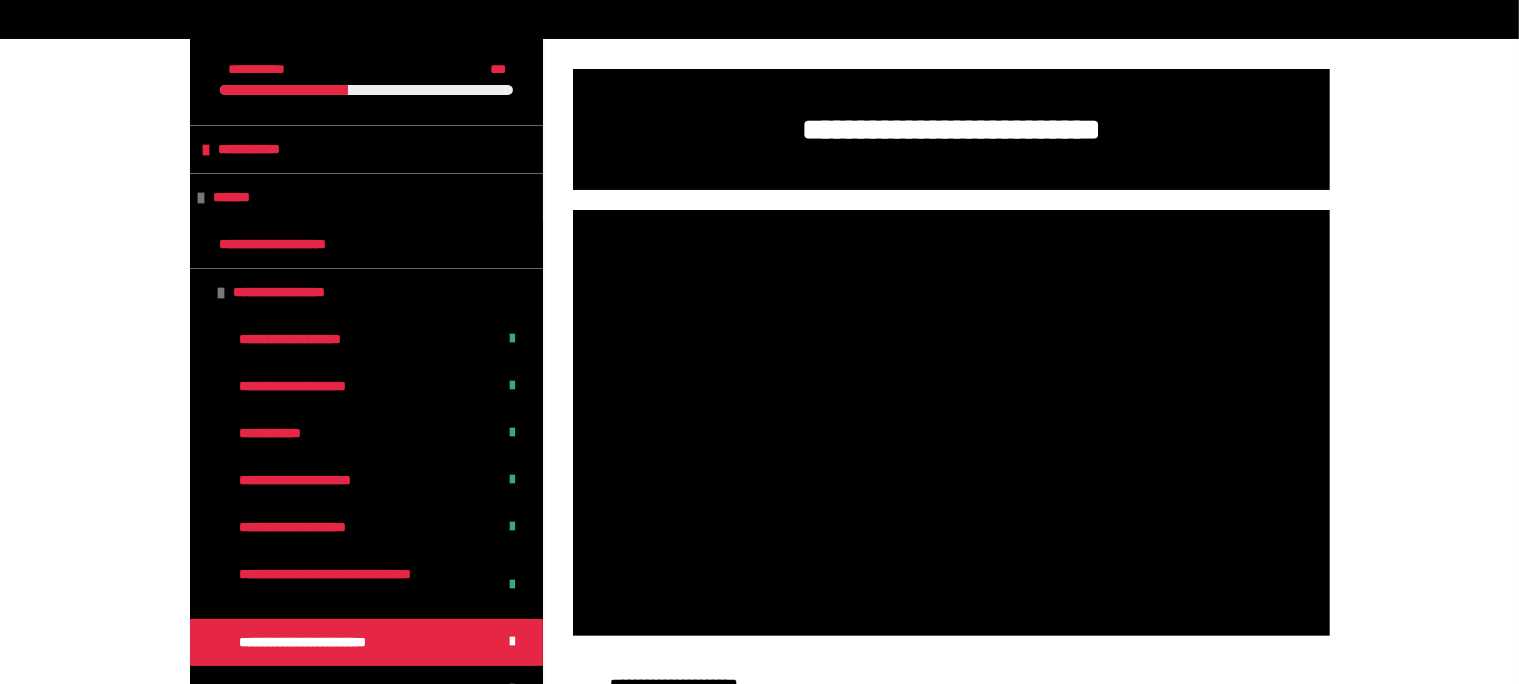 scroll, scrollTop: 985, scrollLeft: 0, axis: vertical 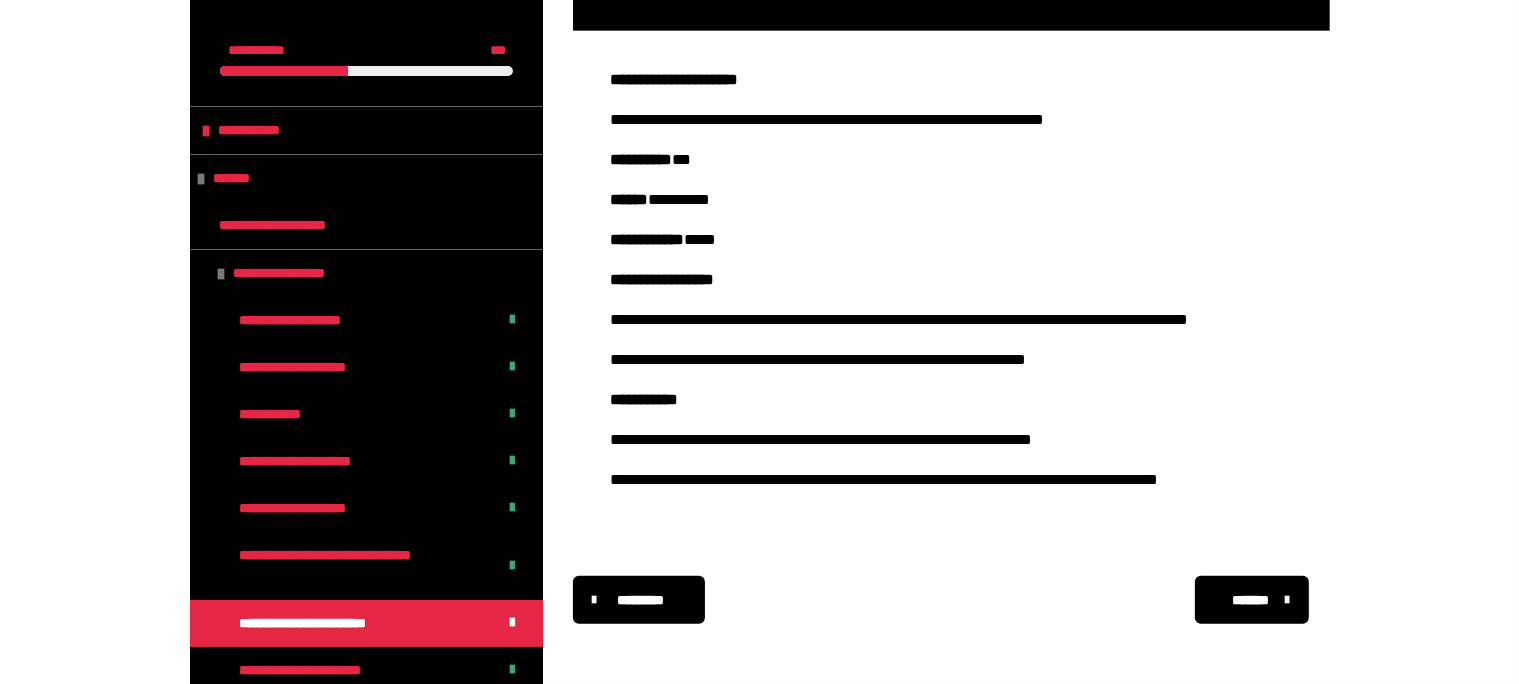 click on "*******" at bounding box center [1252, 600] 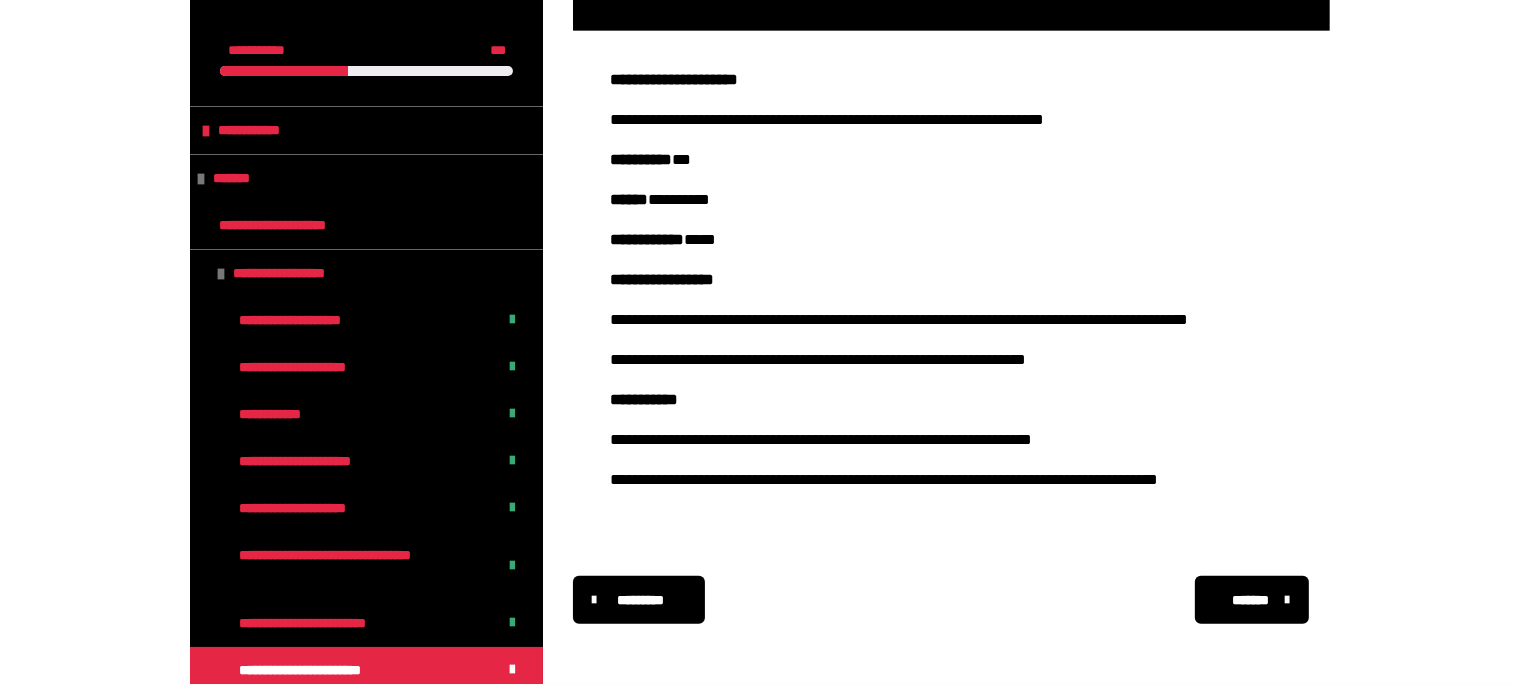 scroll, scrollTop: 575, scrollLeft: 0, axis: vertical 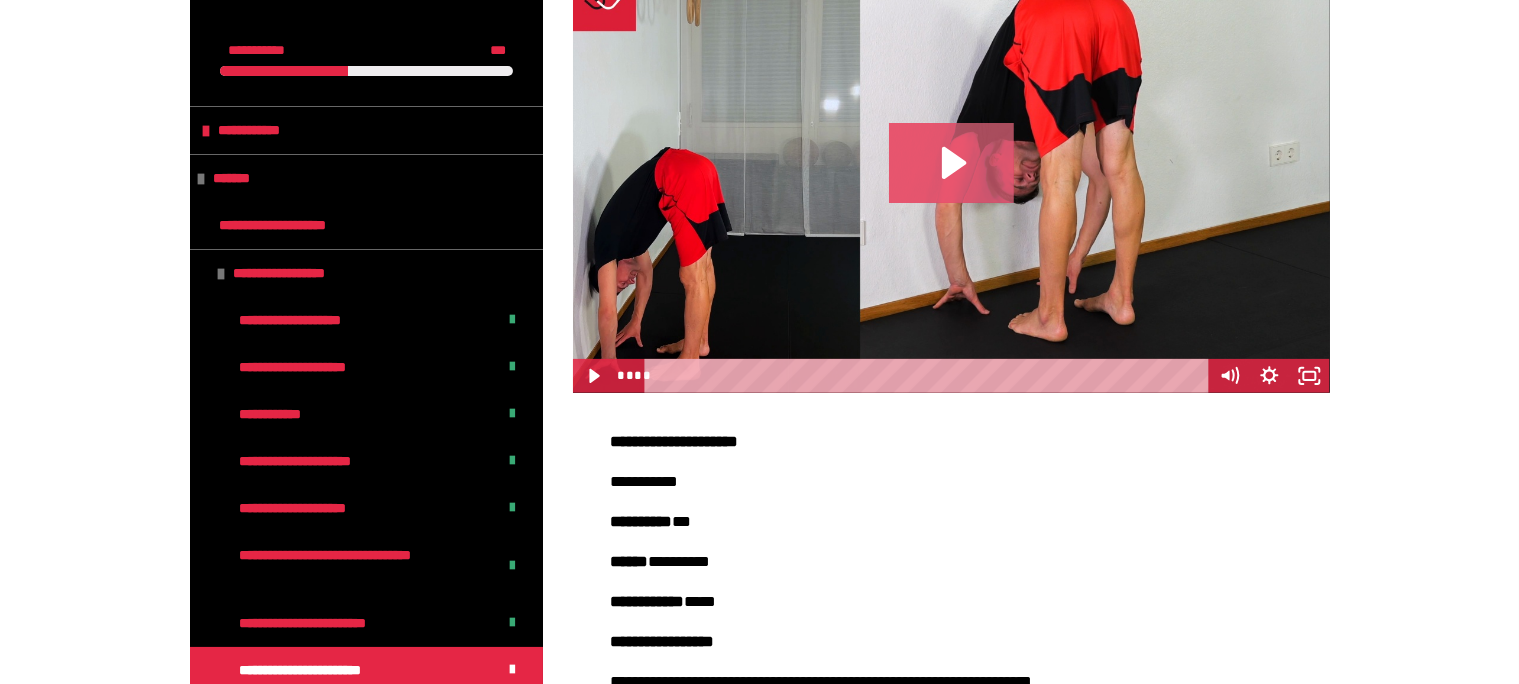 click 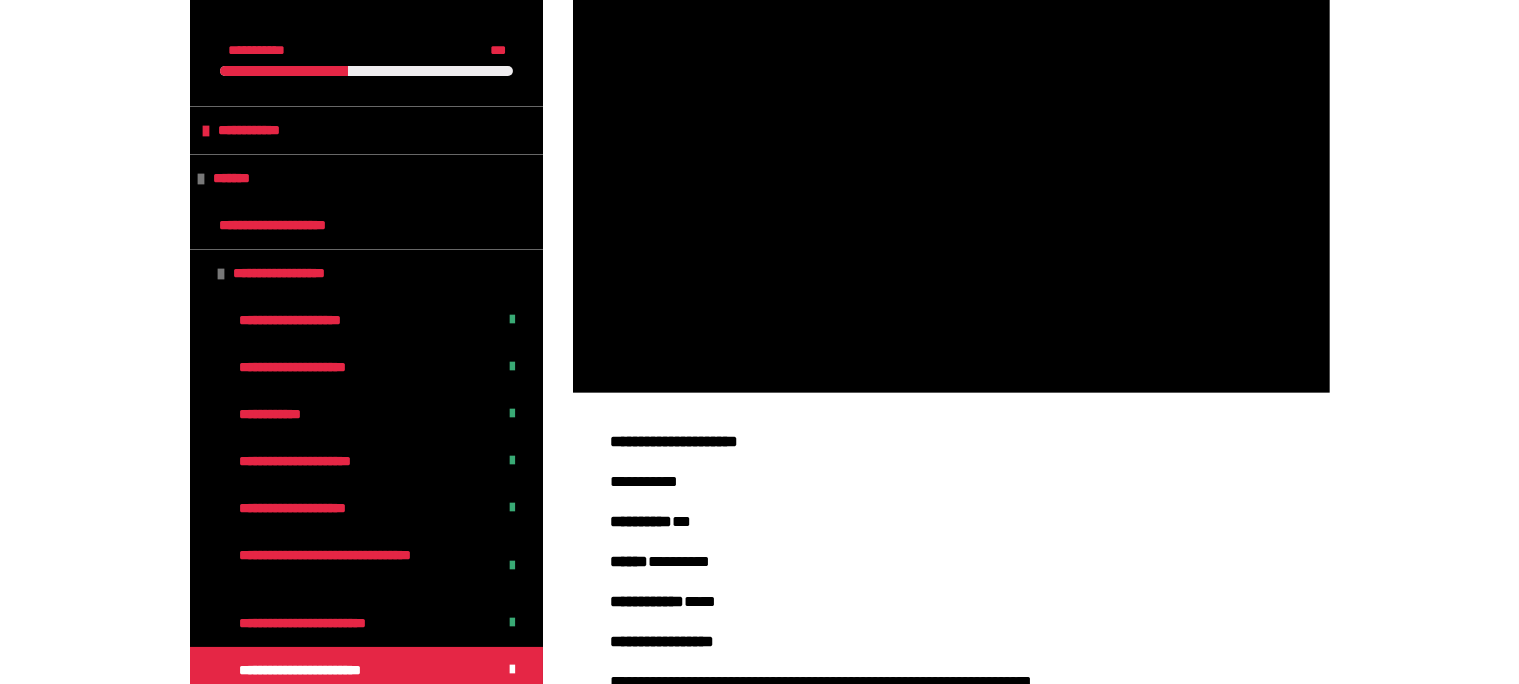 scroll, scrollTop: 977, scrollLeft: 0, axis: vertical 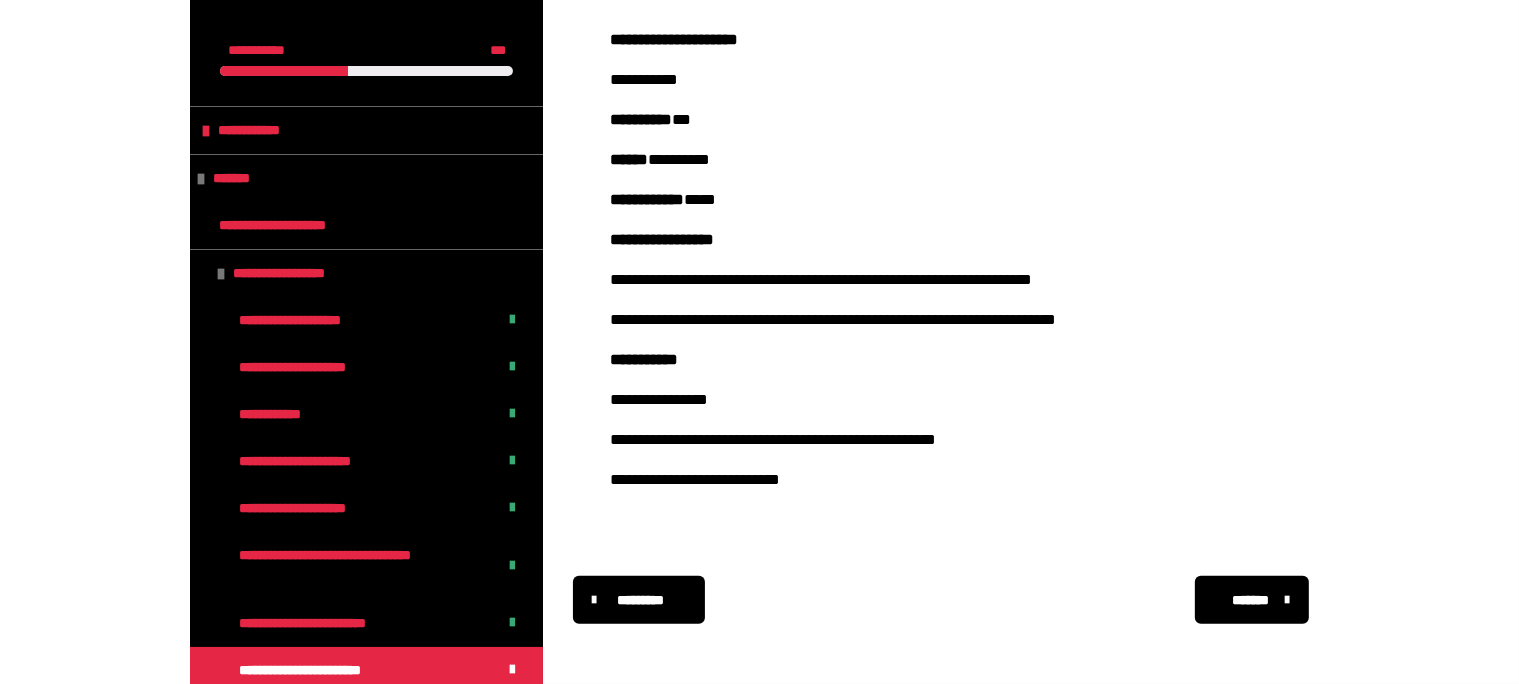 click on "*******" at bounding box center [1250, 600] 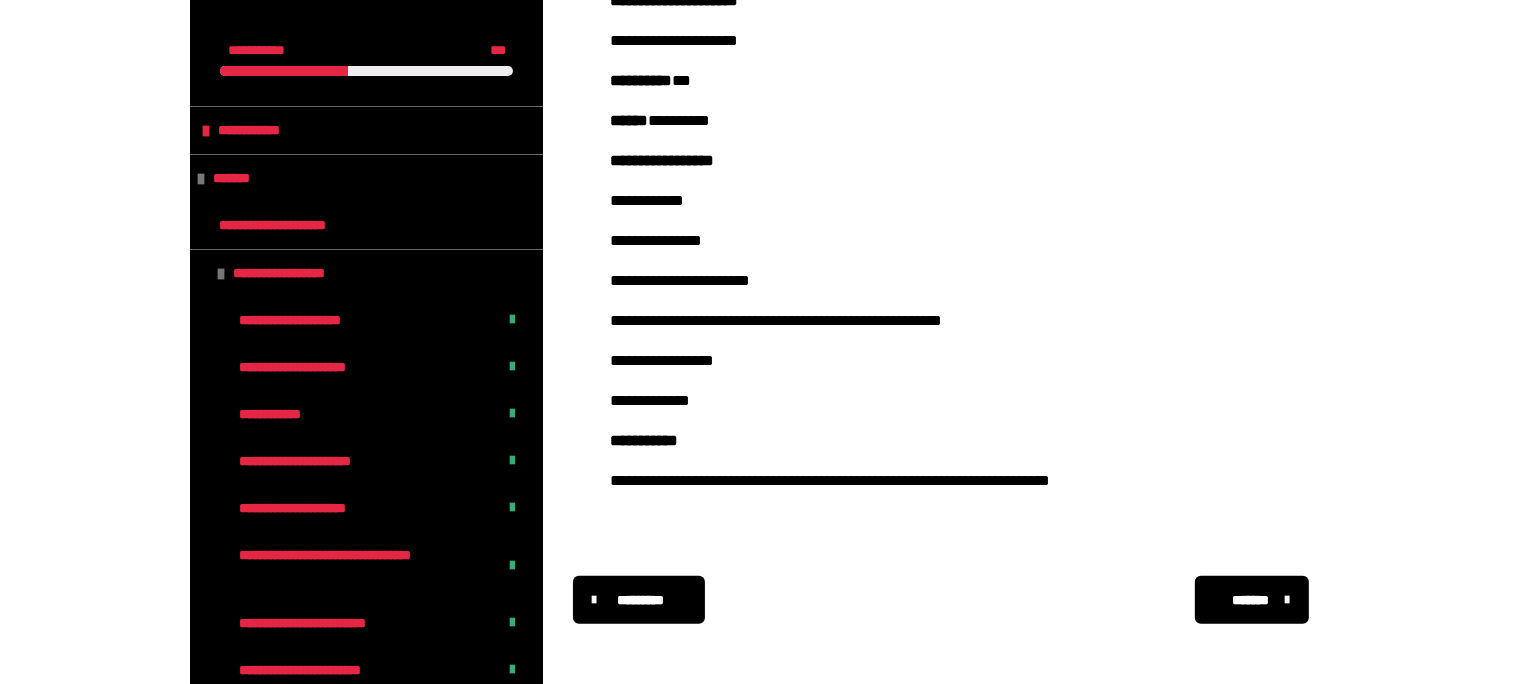 scroll, scrollTop: 615, scrollLeft: 0, axis: vertical 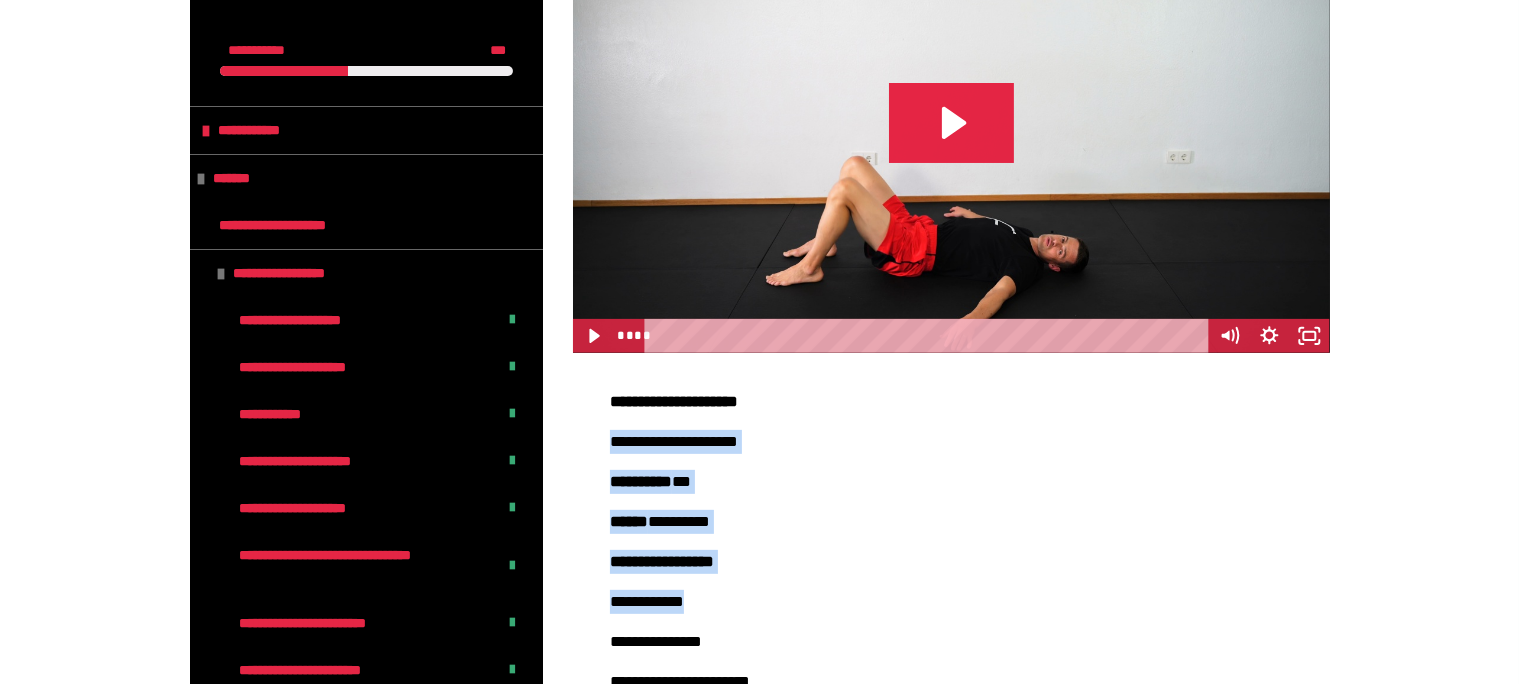 drag, startPoint x: 1250, startPoint y: 605, endPoint x: 1535, endPoint y: 179, distance: 512.54364 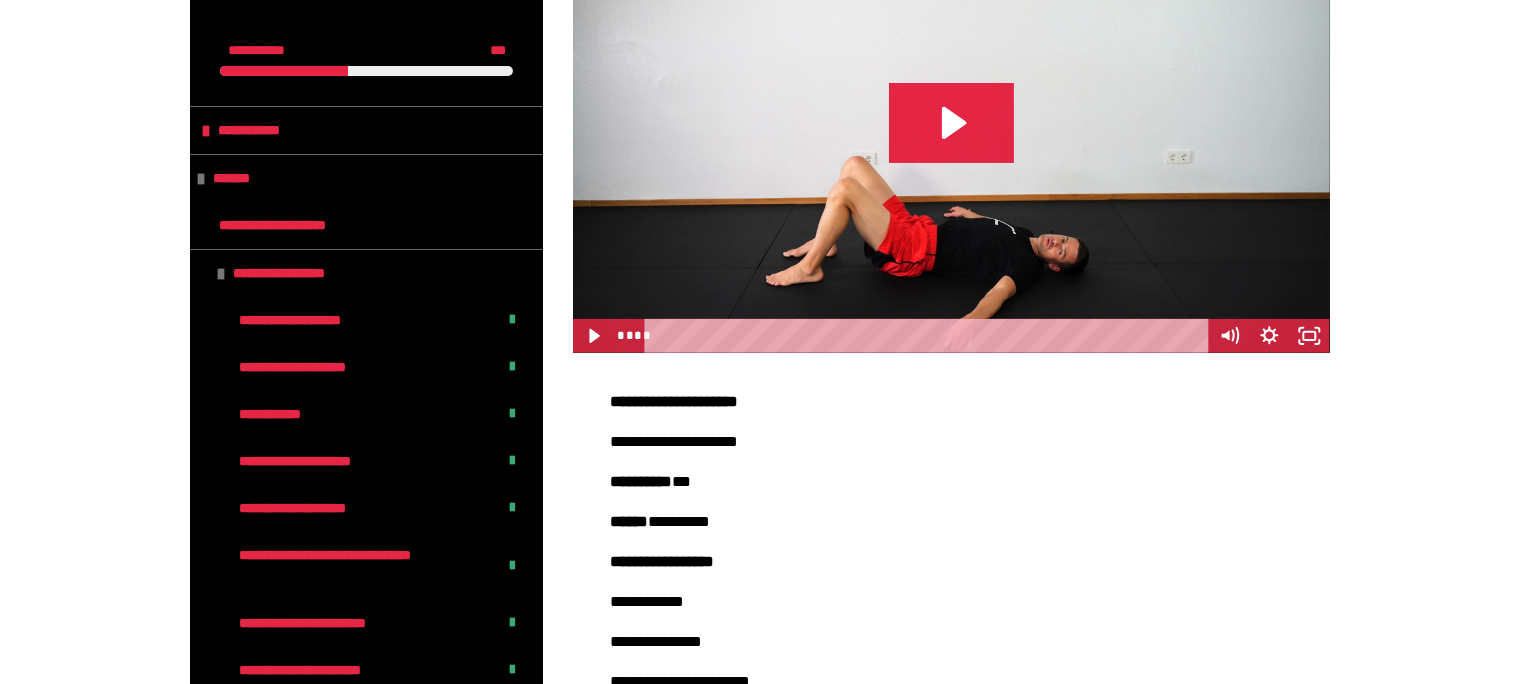 click on "**********" at bounding box center (759, 281) 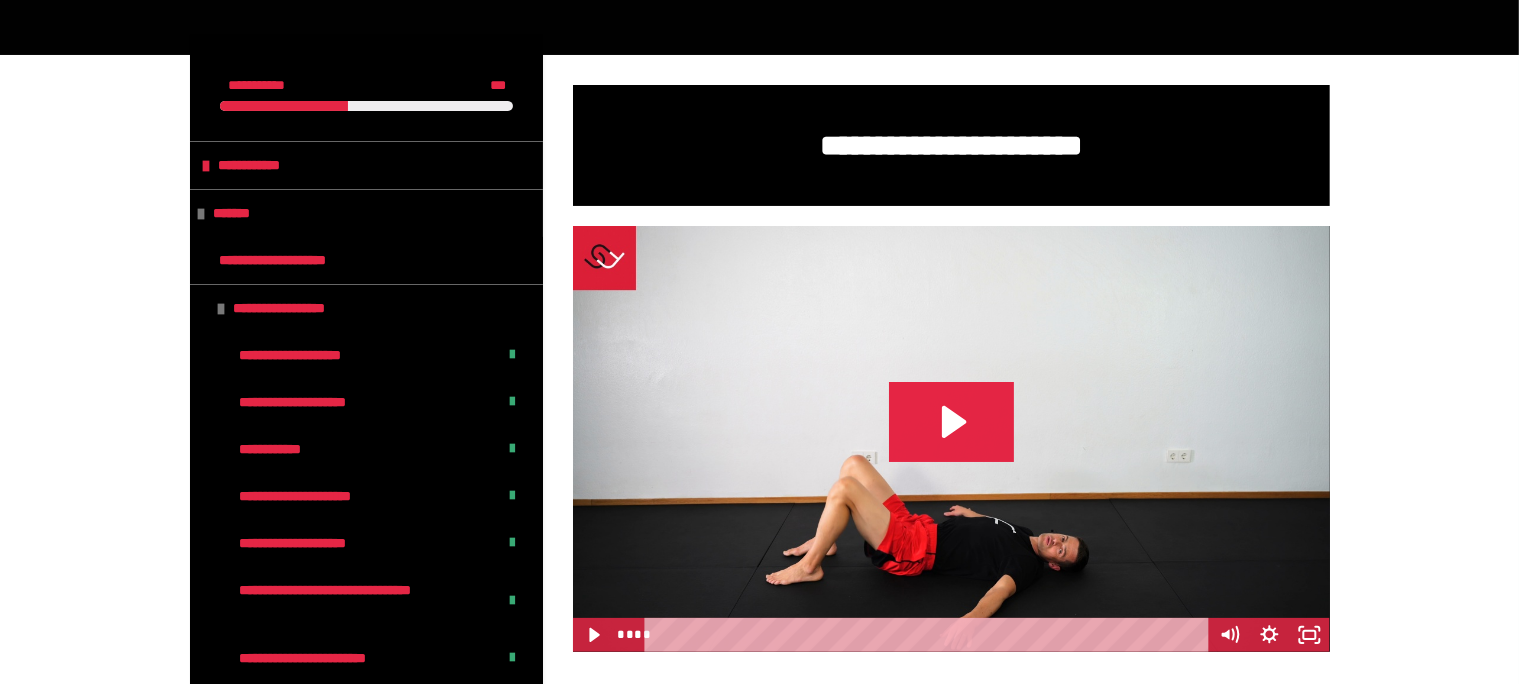 scroll, scrollTop: 318, scrollLeft: 0, axis: vertical 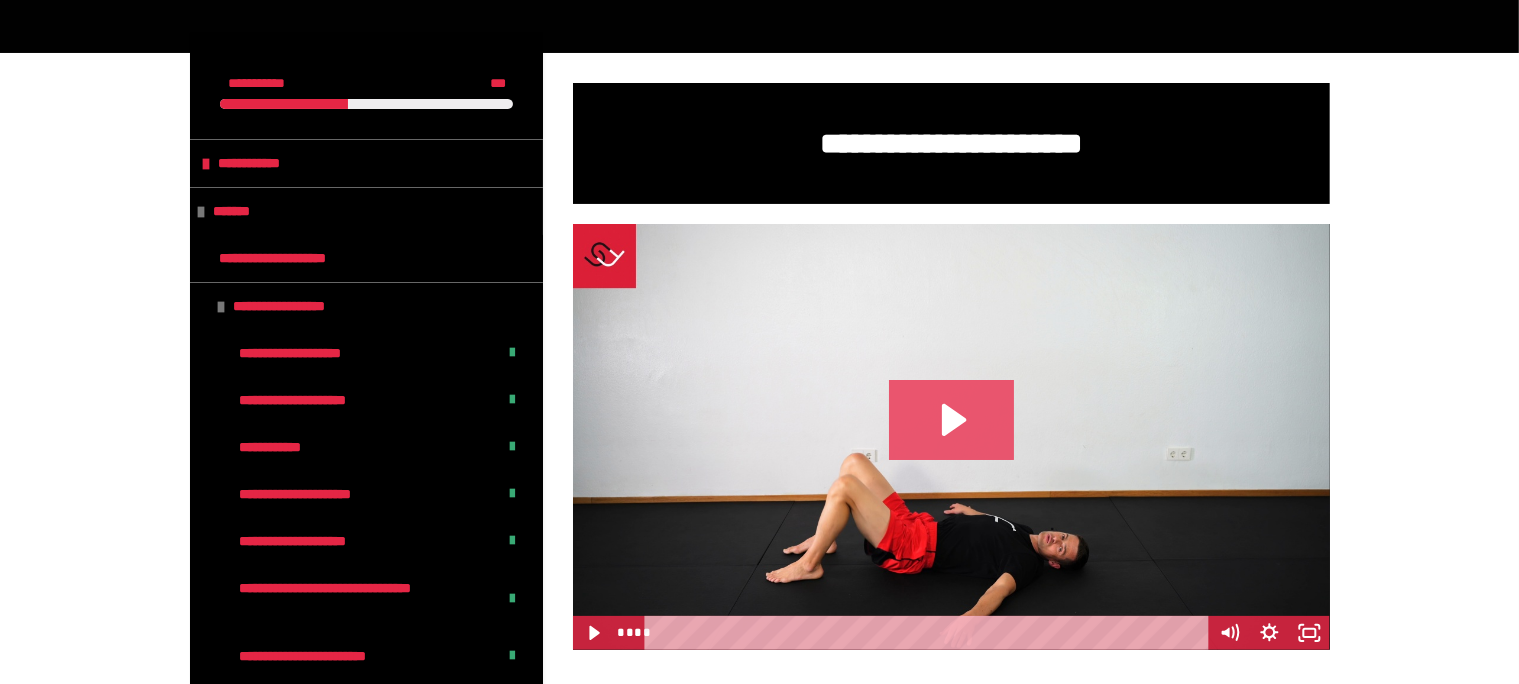 click 